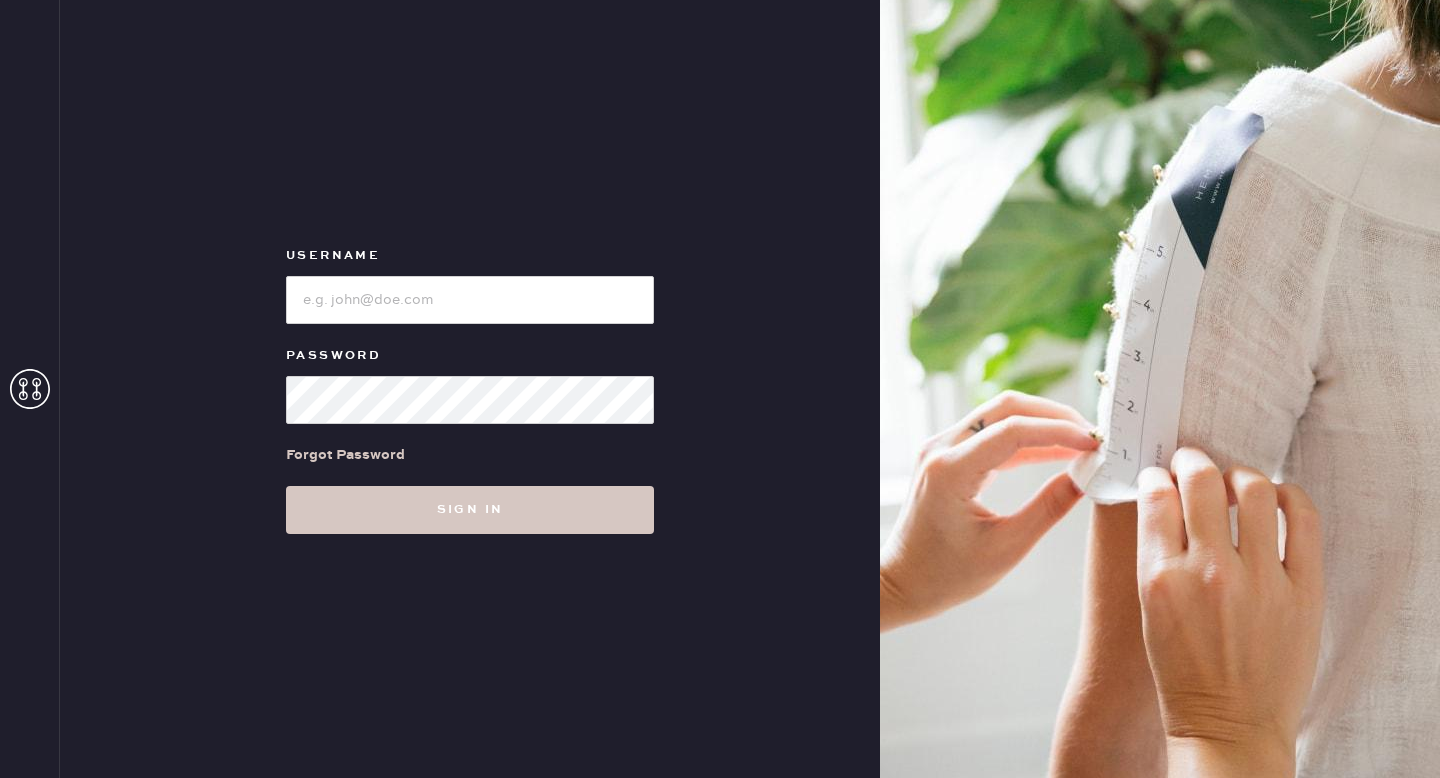 scroll, scrollTop: 0, scrollLeft: 0, axis: both 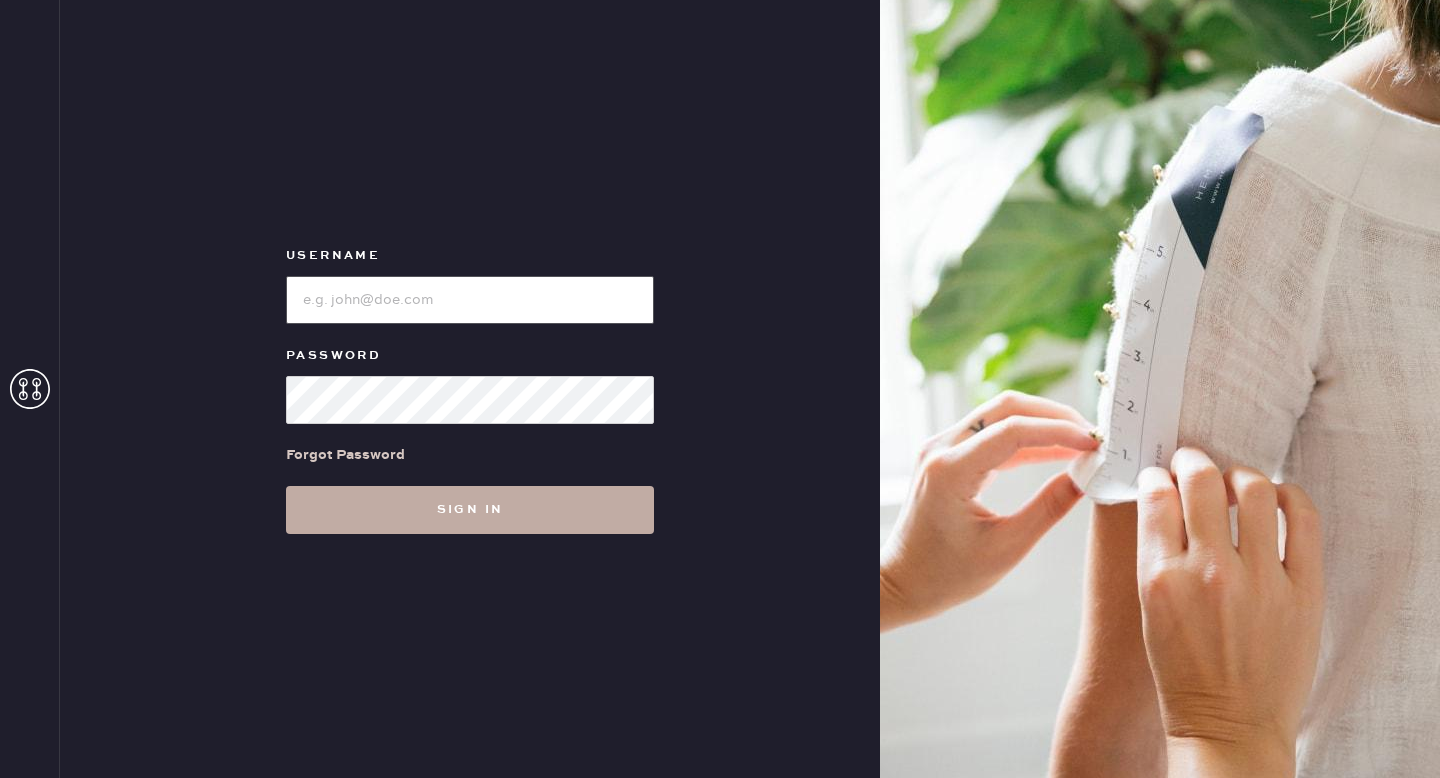 type on "reformationgoldcoastchicago" 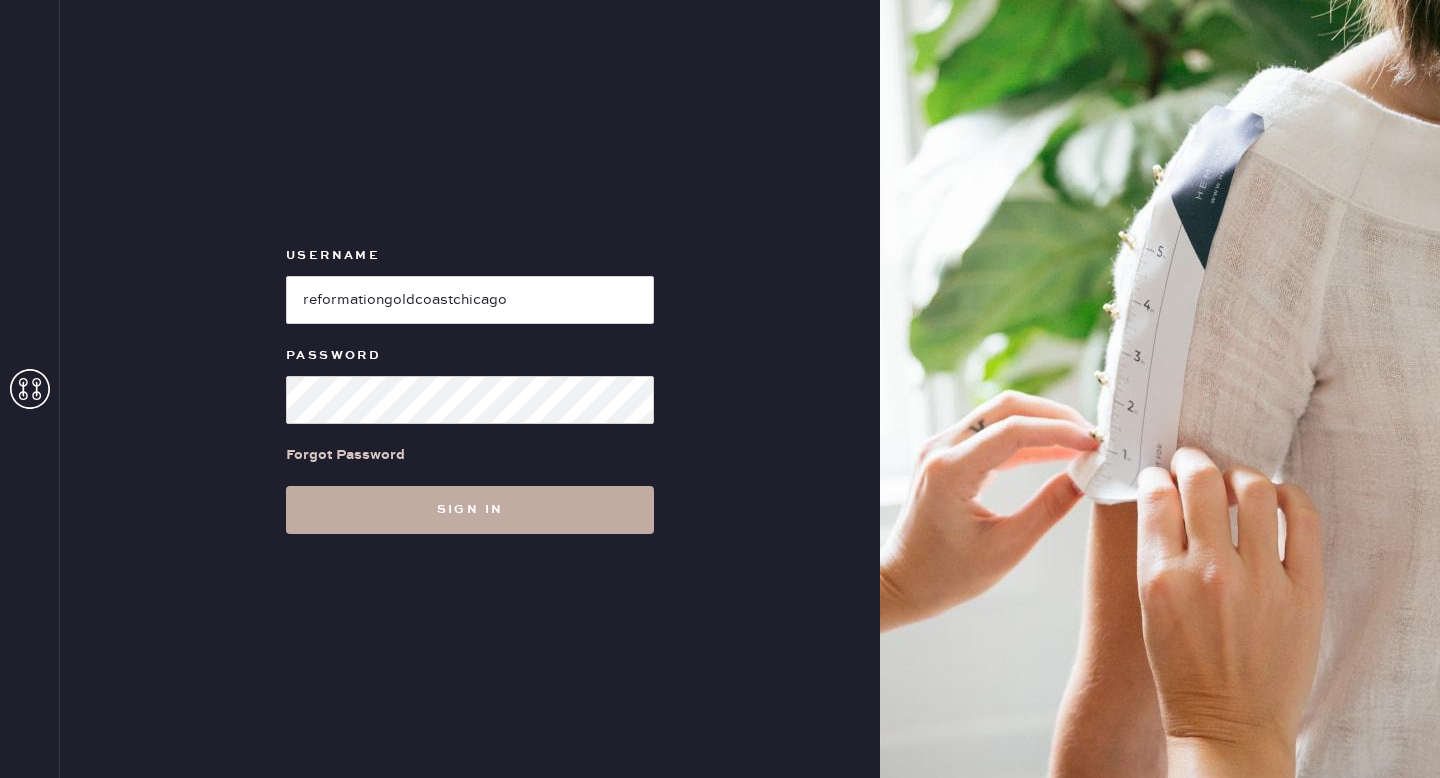 click on "Sign in" at bounding box center (470, 510) 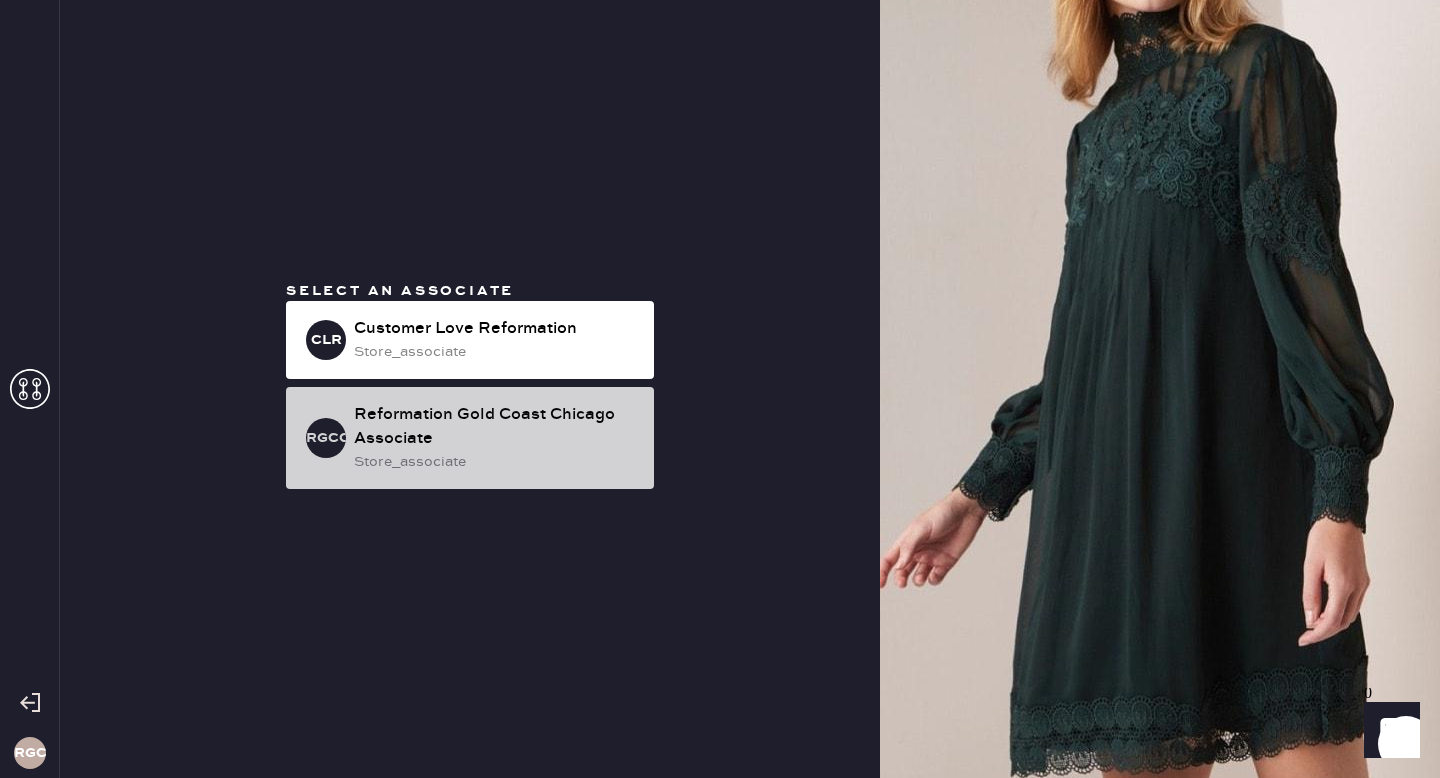 click on "store_associate" at bounding box center (496, 462) 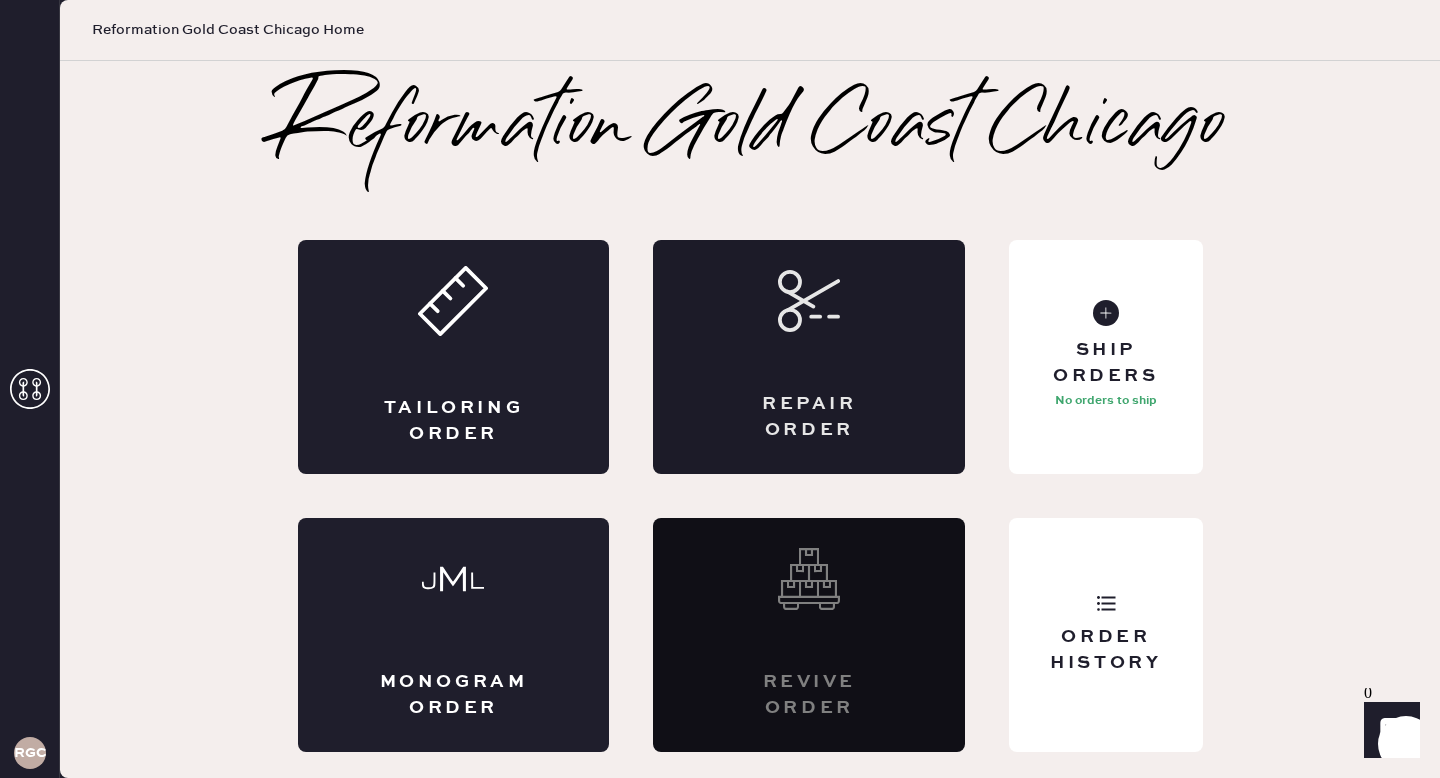 click on "Repair Order" at bounding box center (809, 357) 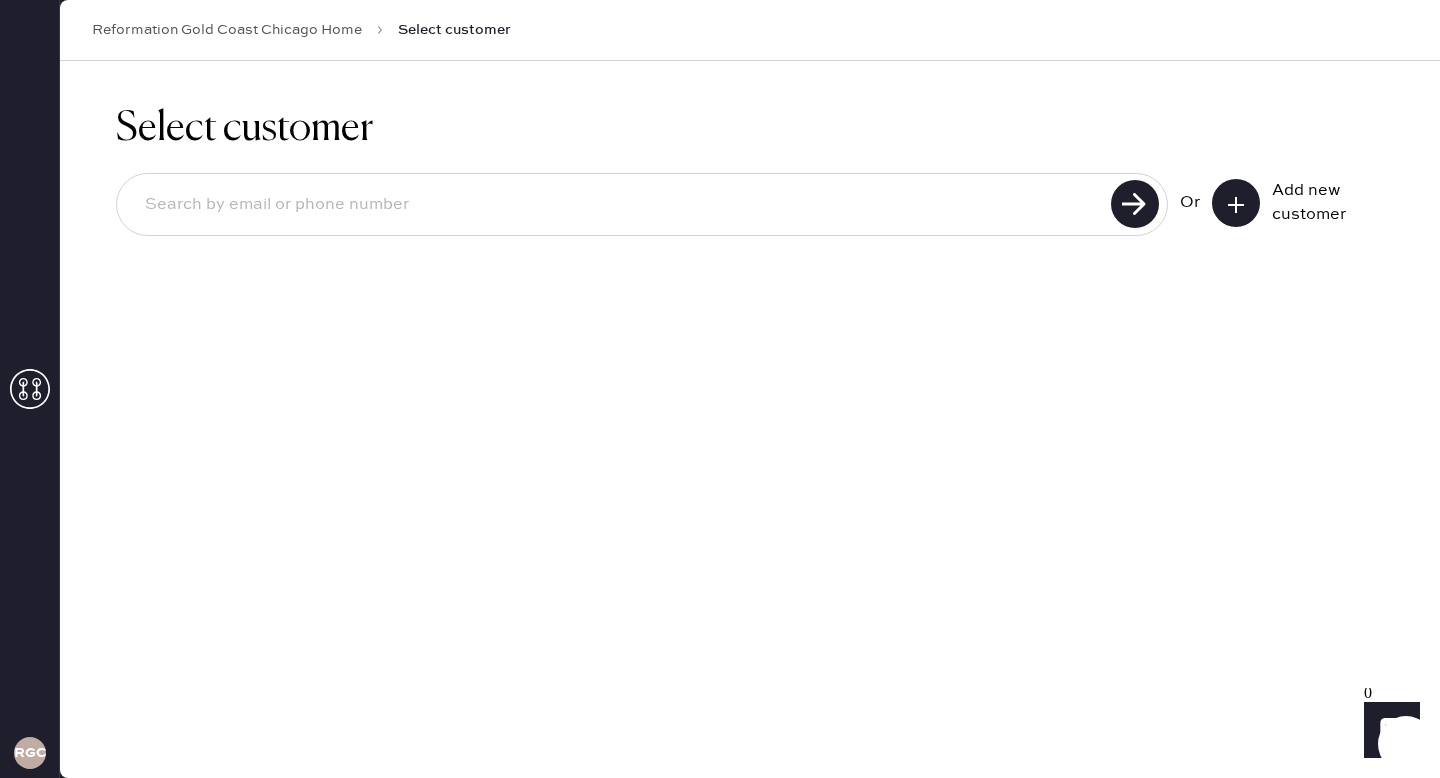 click at bounding box center [617, 205] 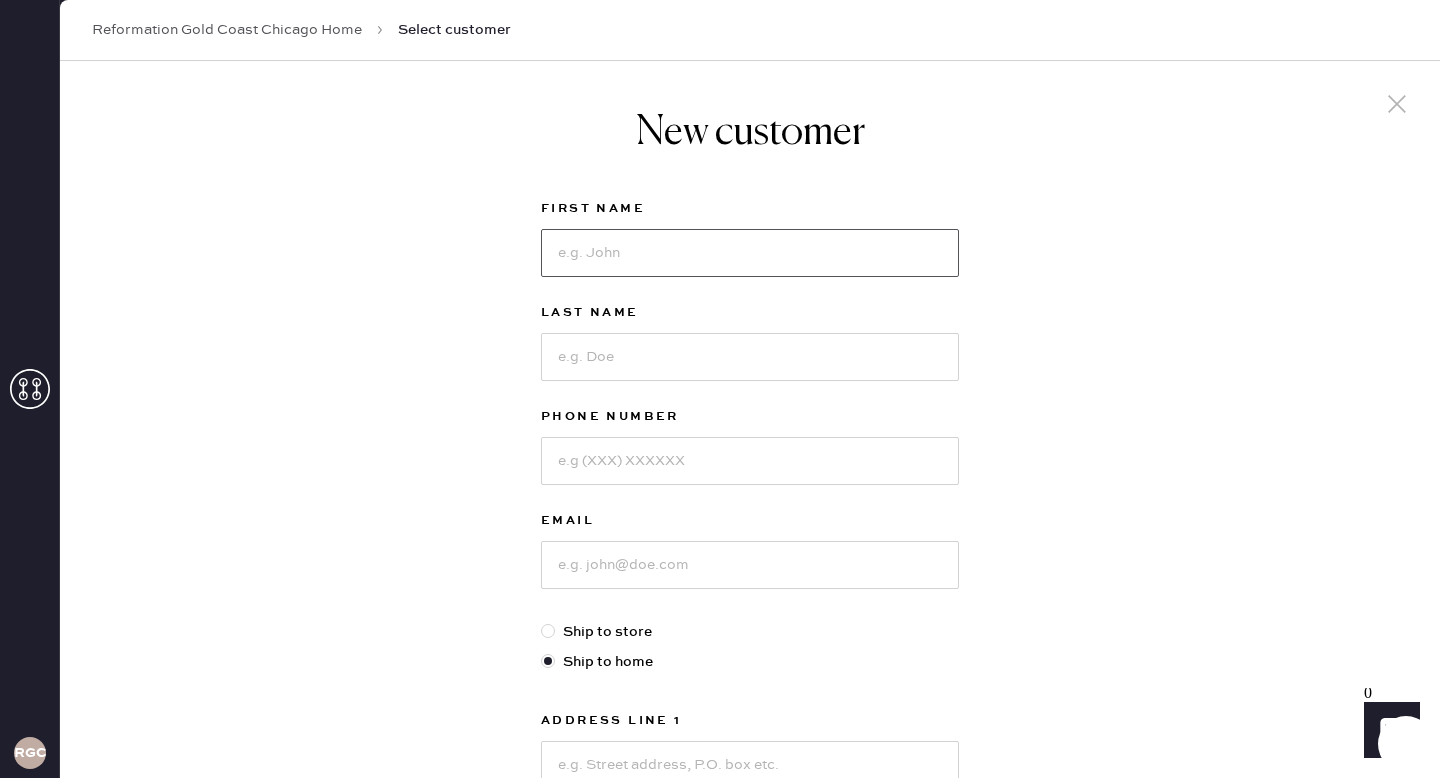 click at bounding box center [750, 253] 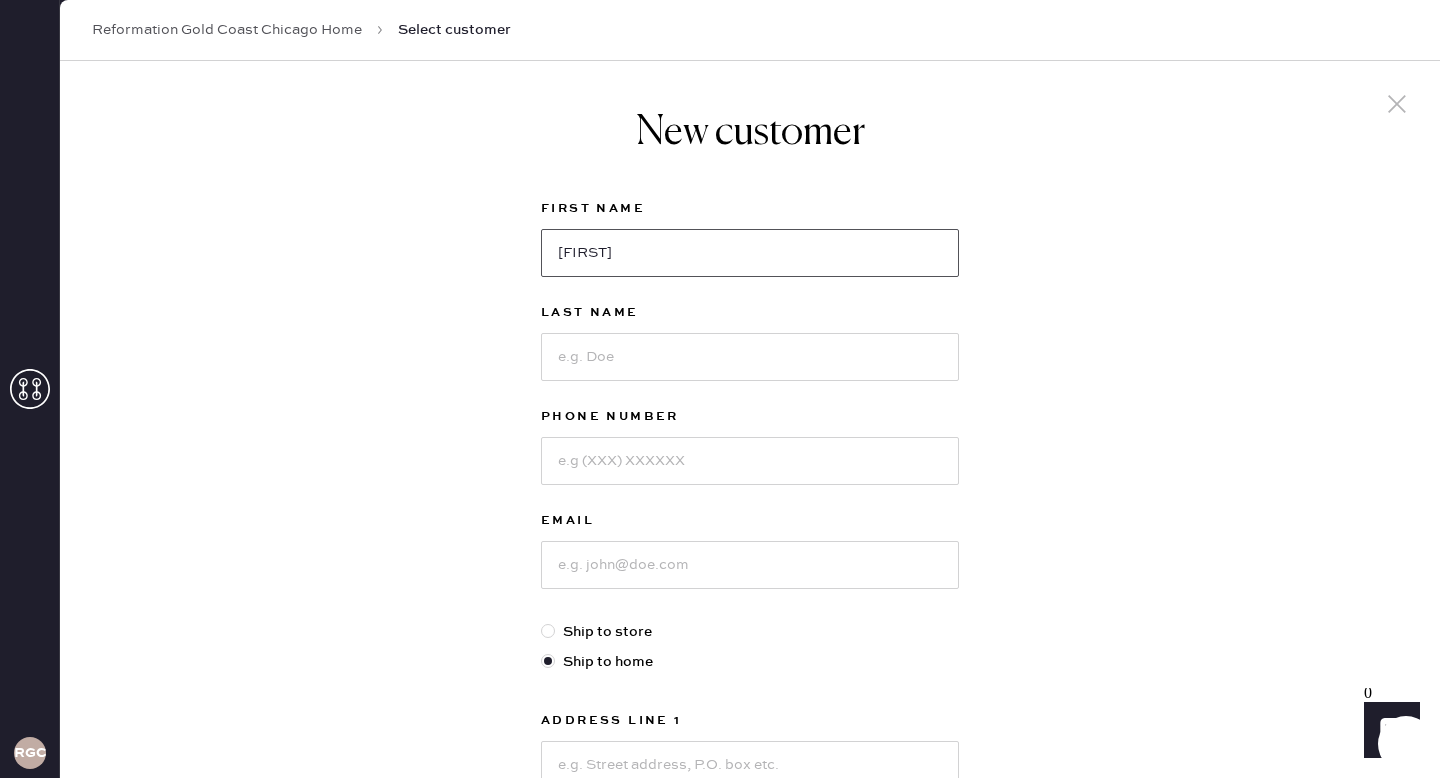 type on "[FIRST]" 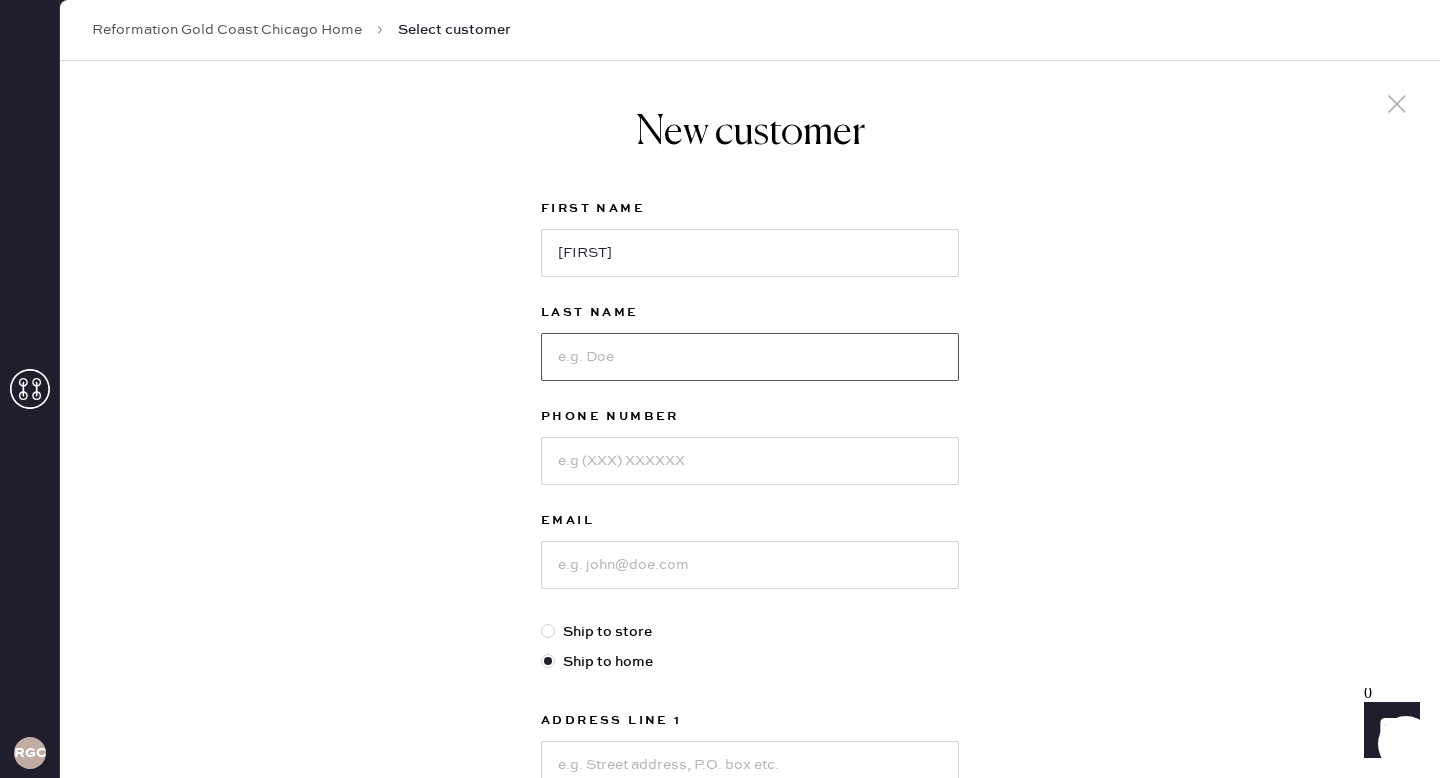 click at bounding box center [750, 357] 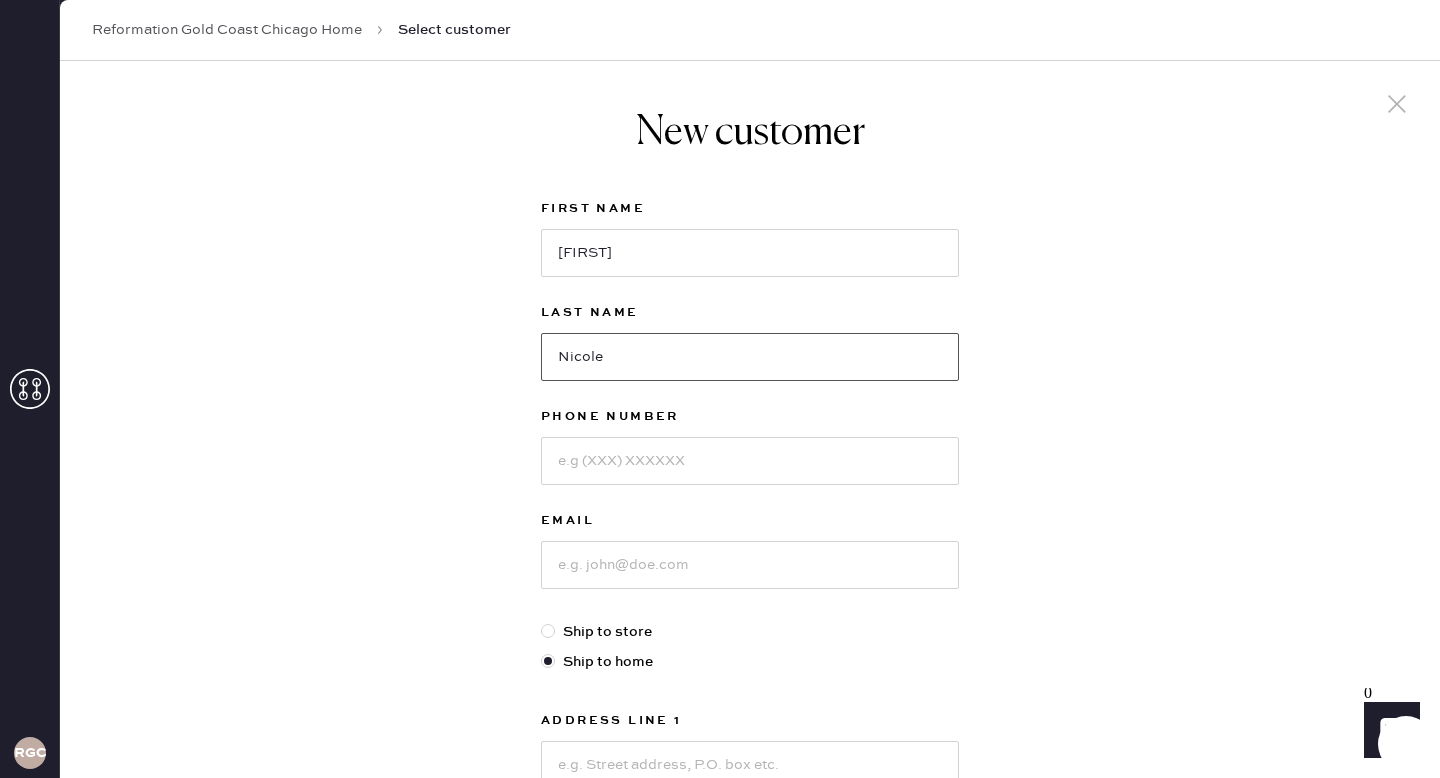 type on "Nicole" 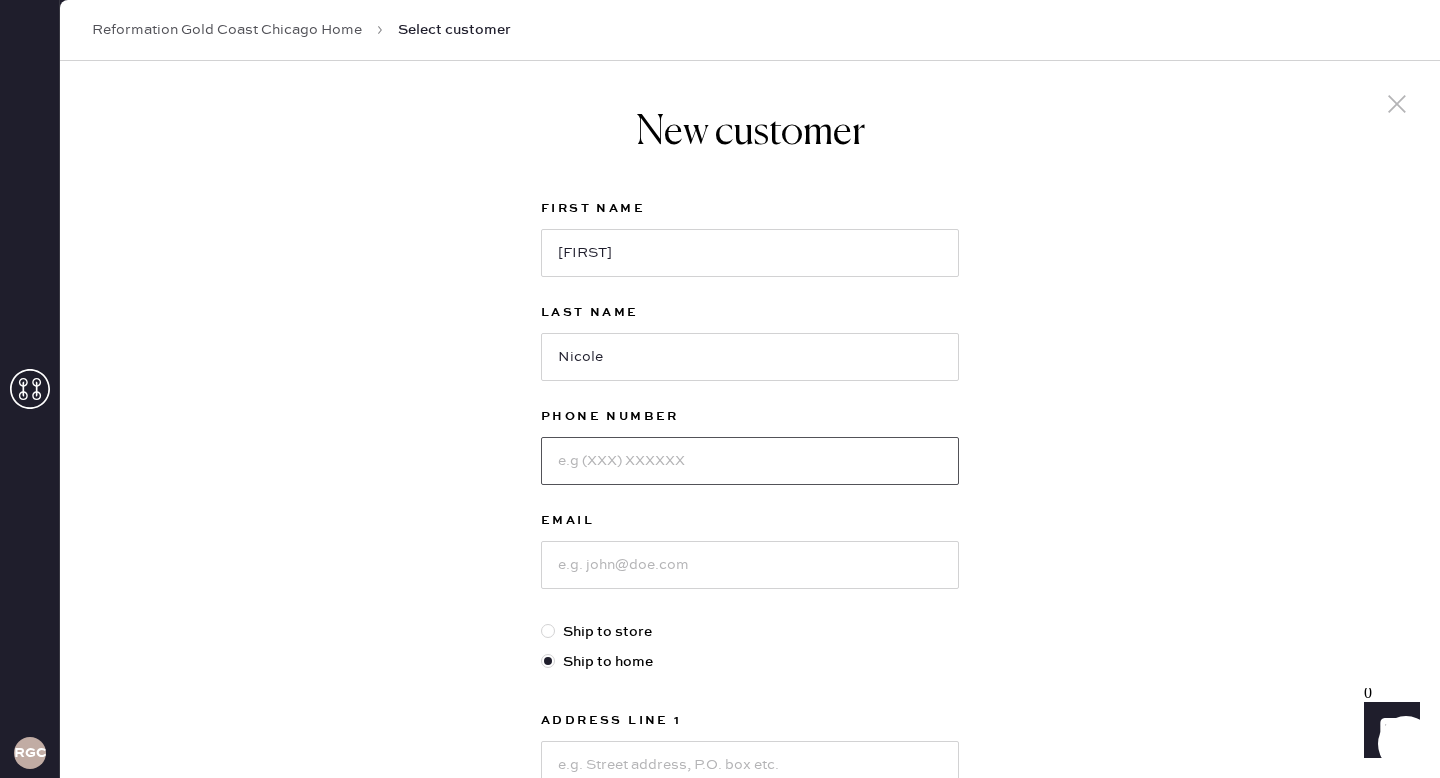 click at bounding box center (750, 461) 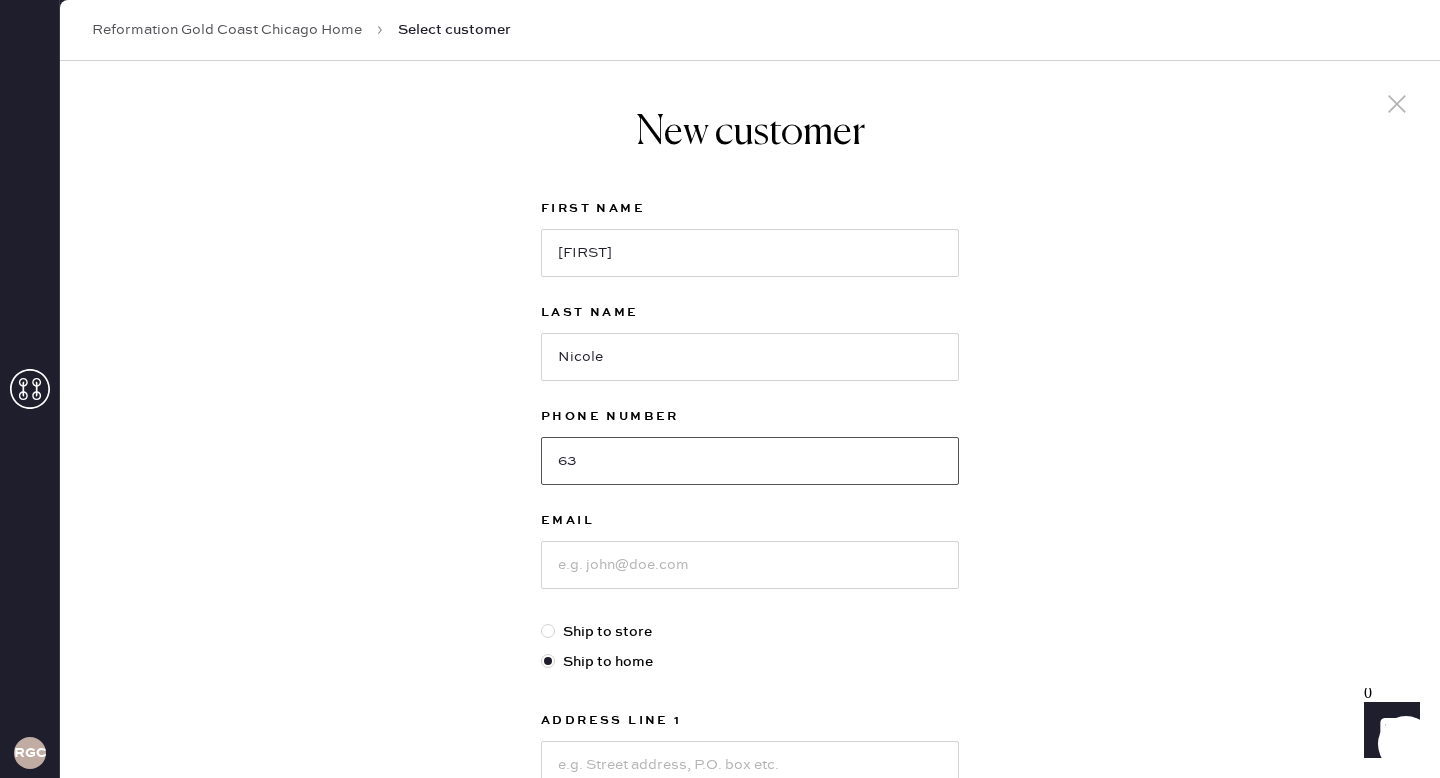 type on "6" 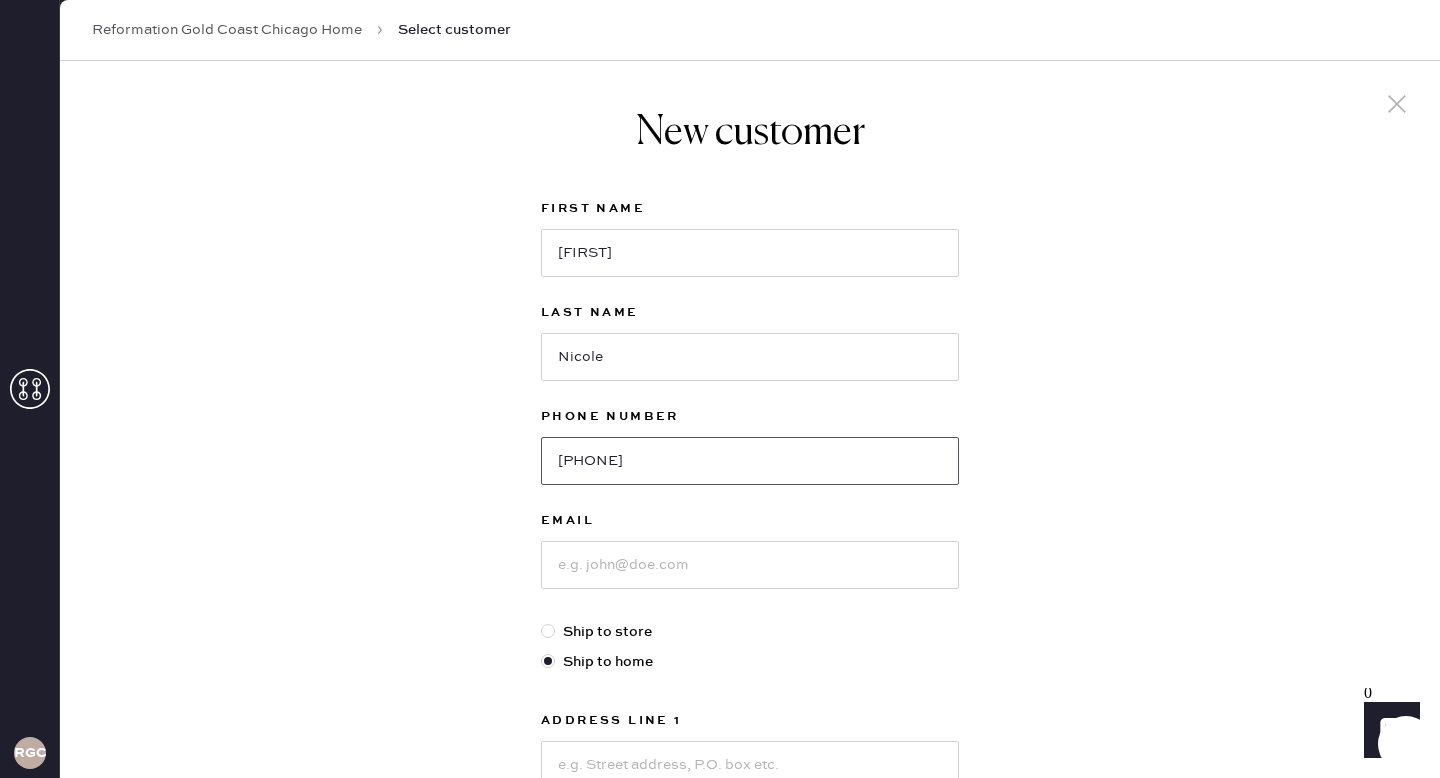 type on "[PHONE]" 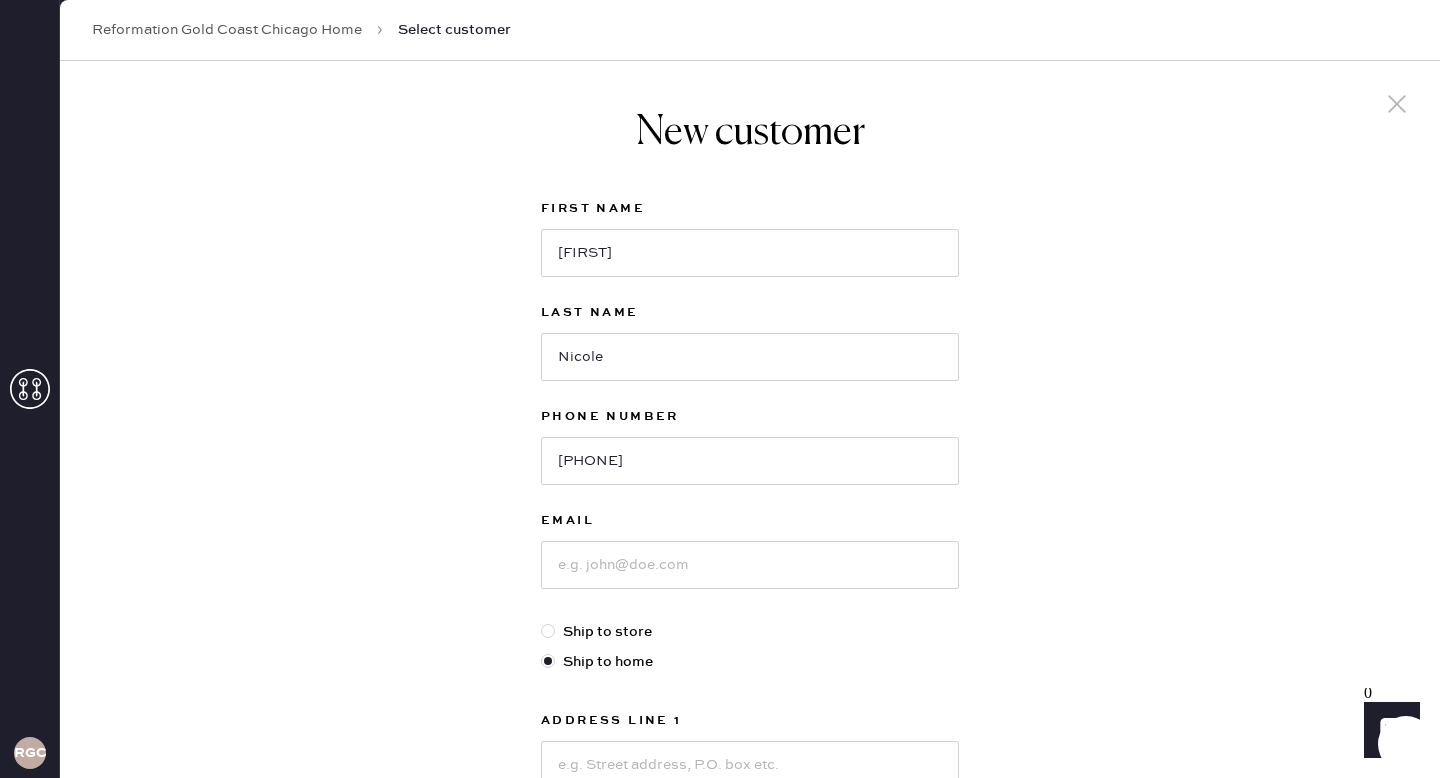 click on "Email" at bounding box center [750, 565] 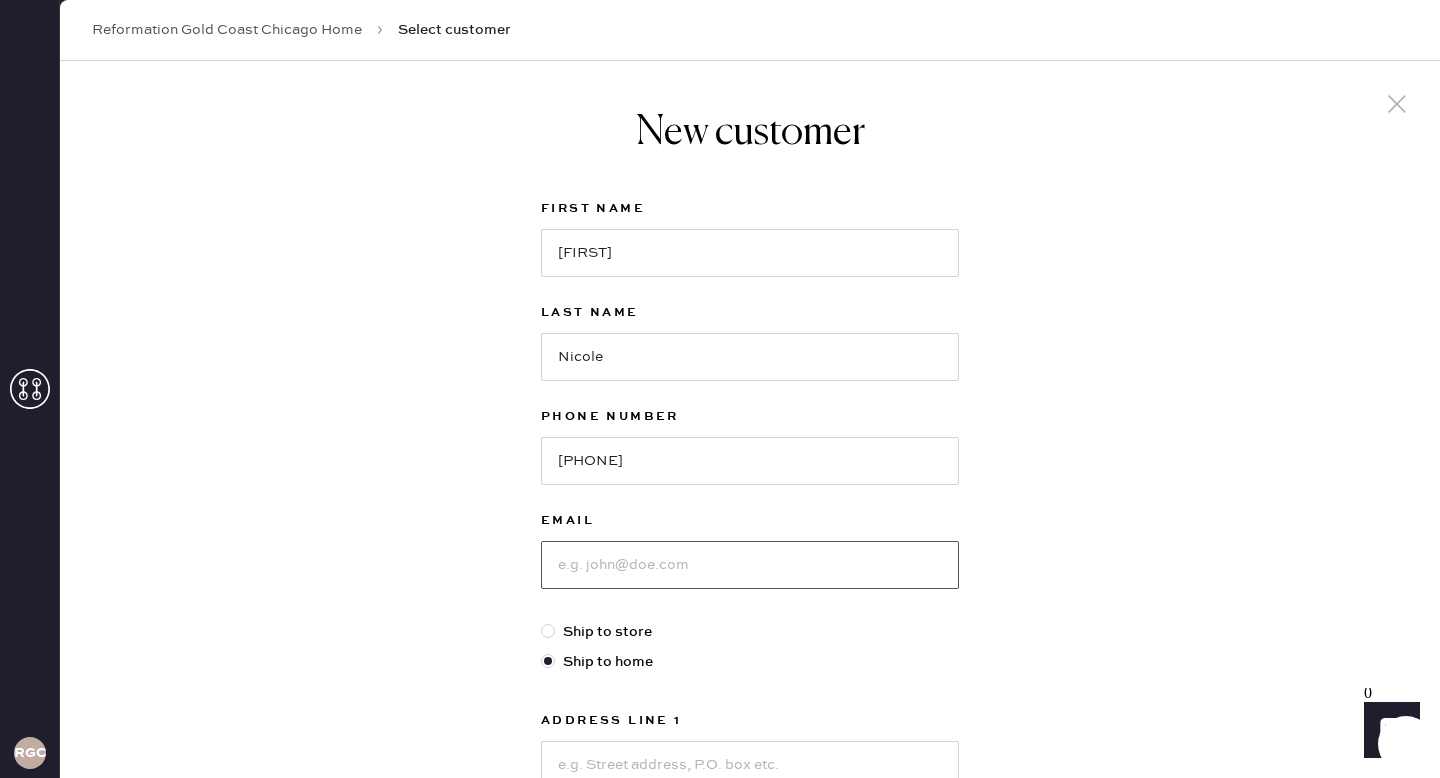 click at bounding box center [750, 565] 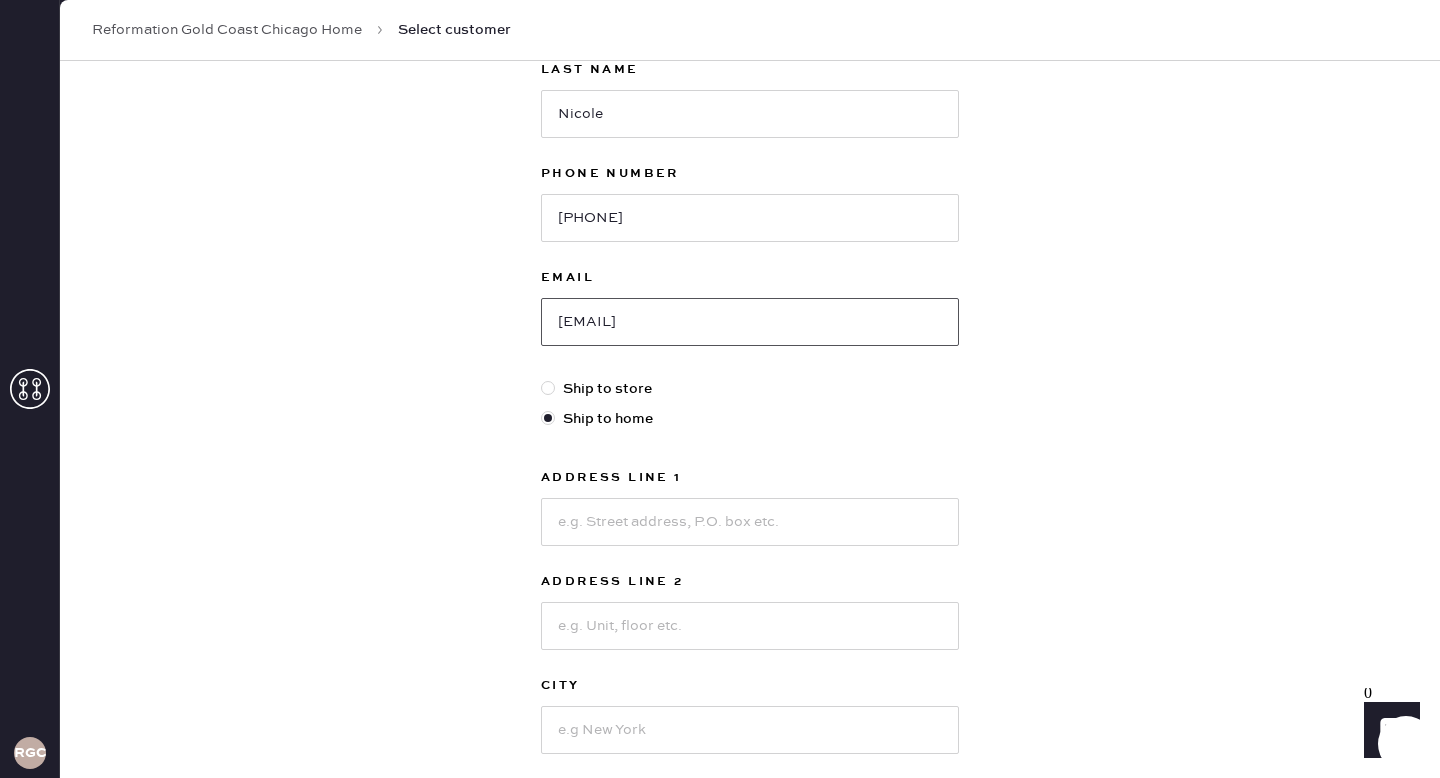 scroll, scrollTop: 276, scrollLeft: 0, axis: vertical 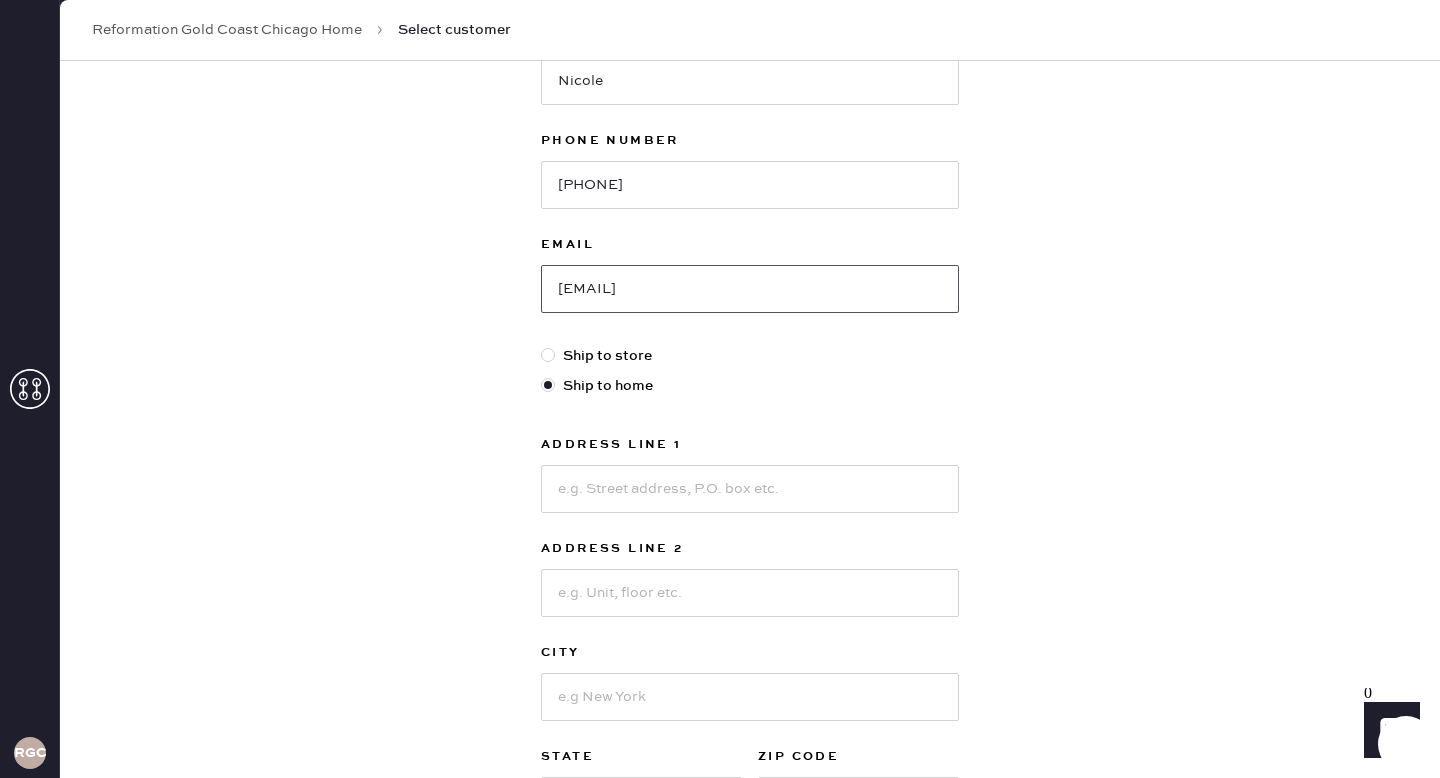 type on "[EMAIL]" 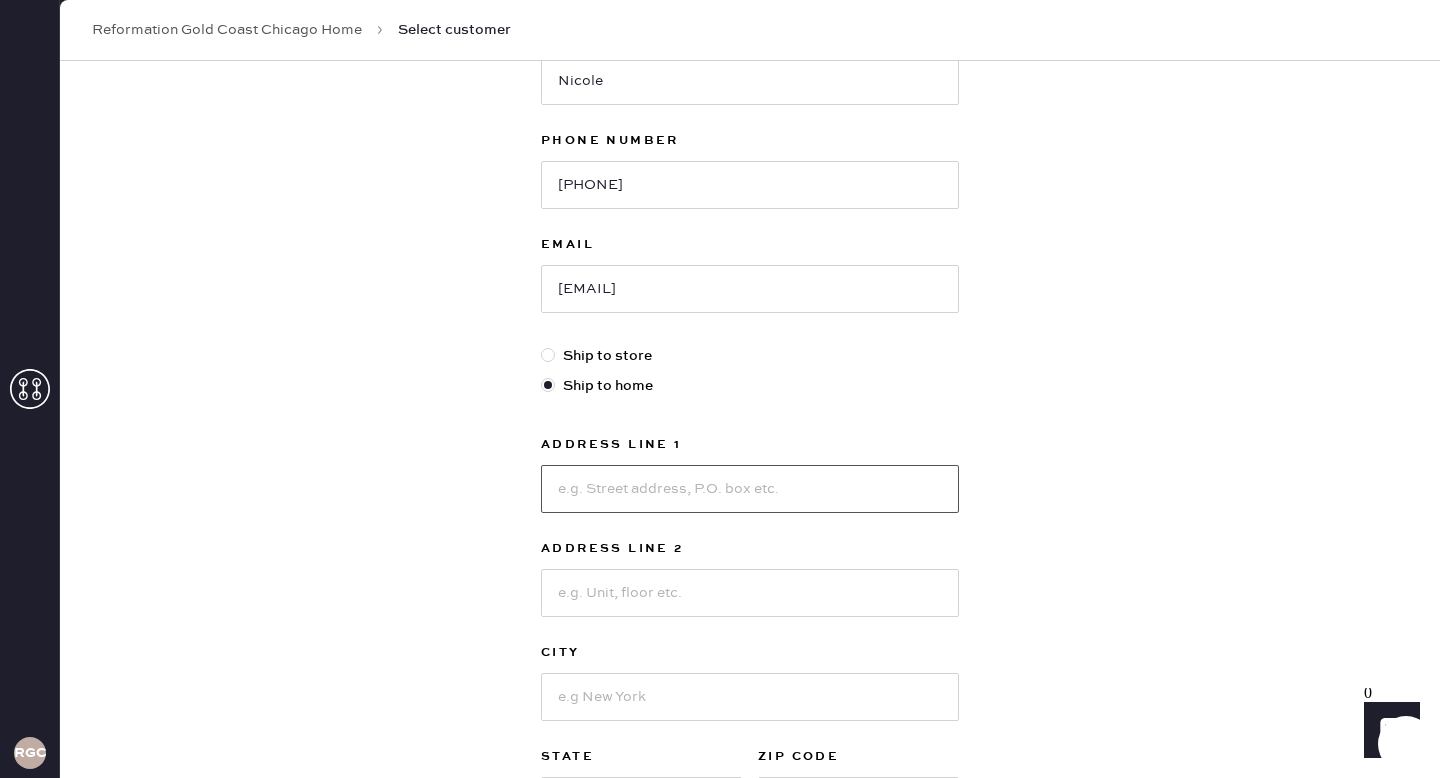 click at bounding box center [750, 489] 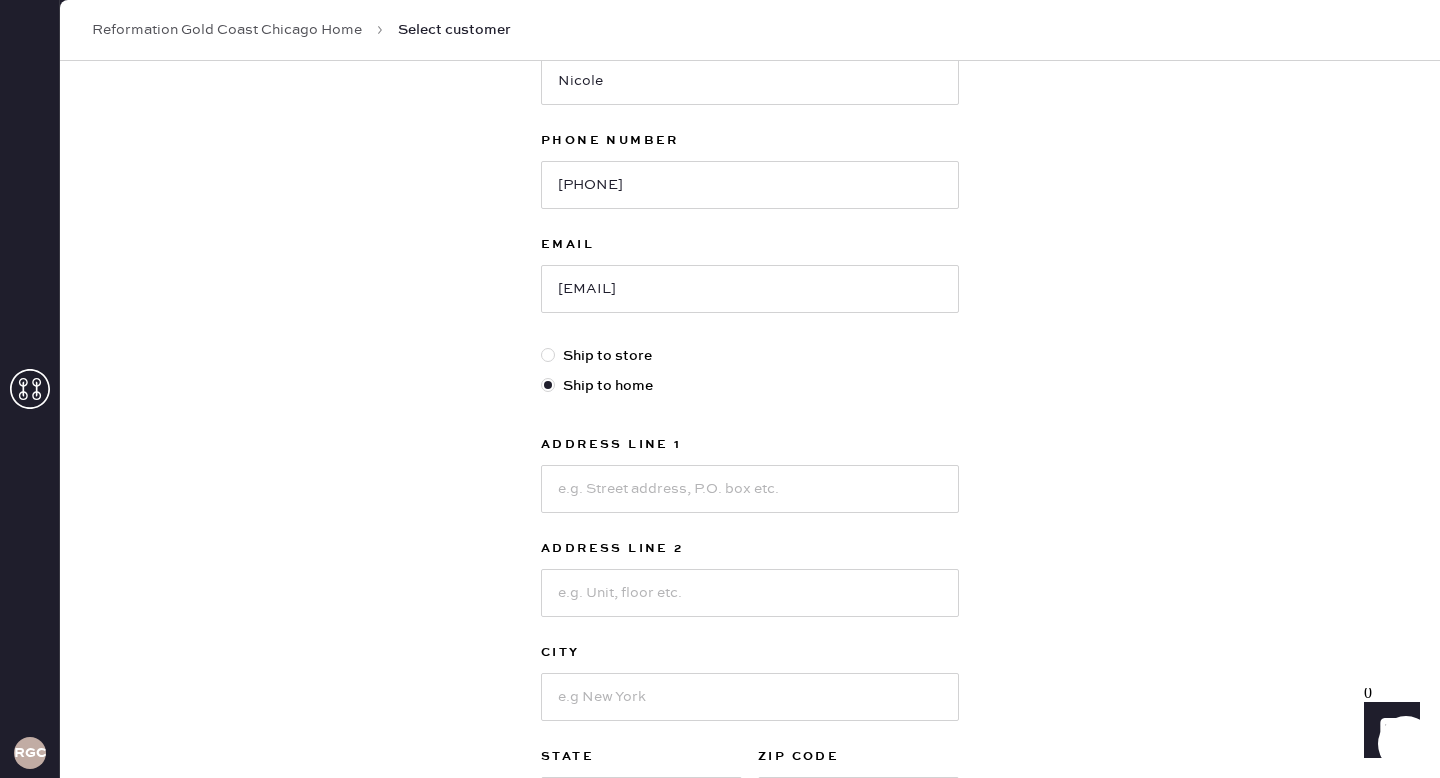 click at bounding box center [552, 356] 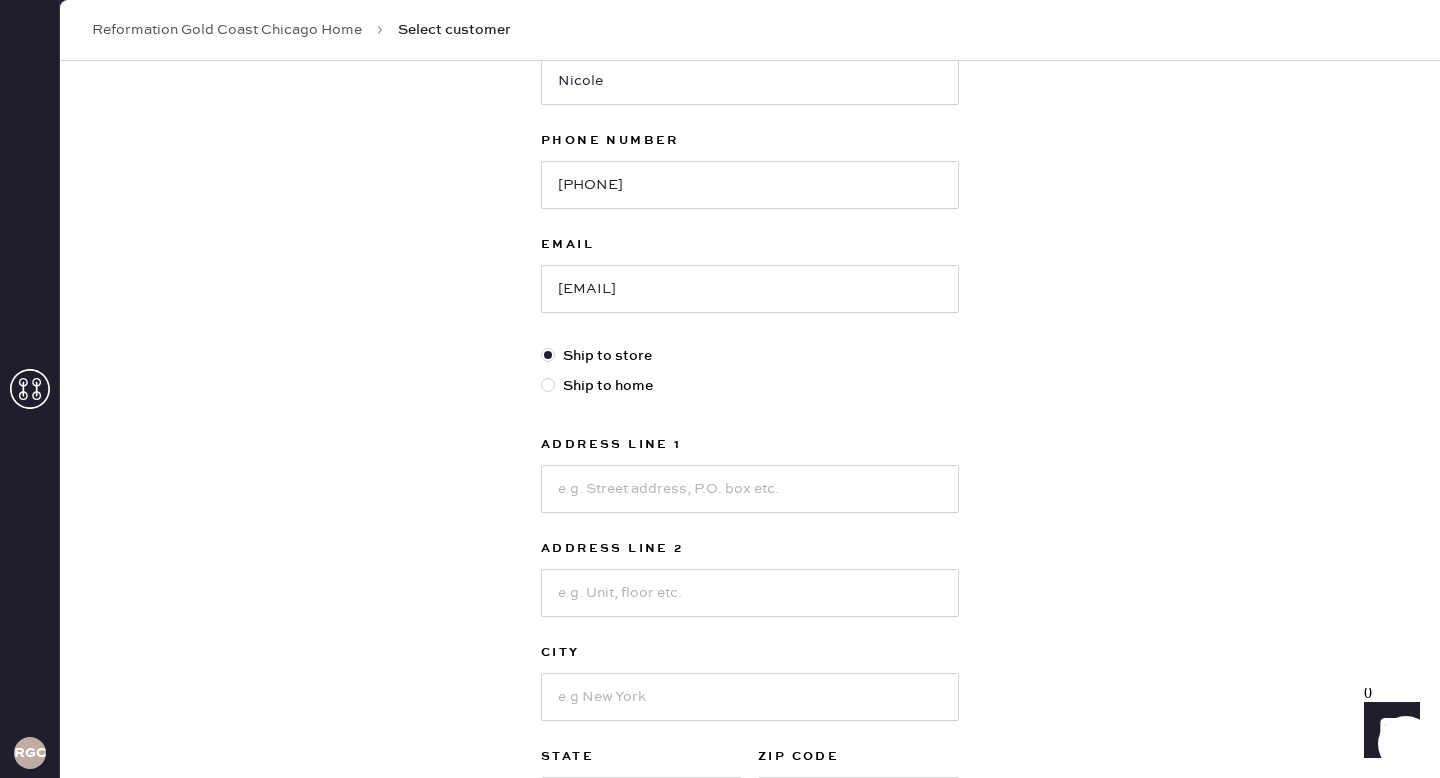 scroll, scrollTop: 95, scrollLeft: 0, axis: vertical 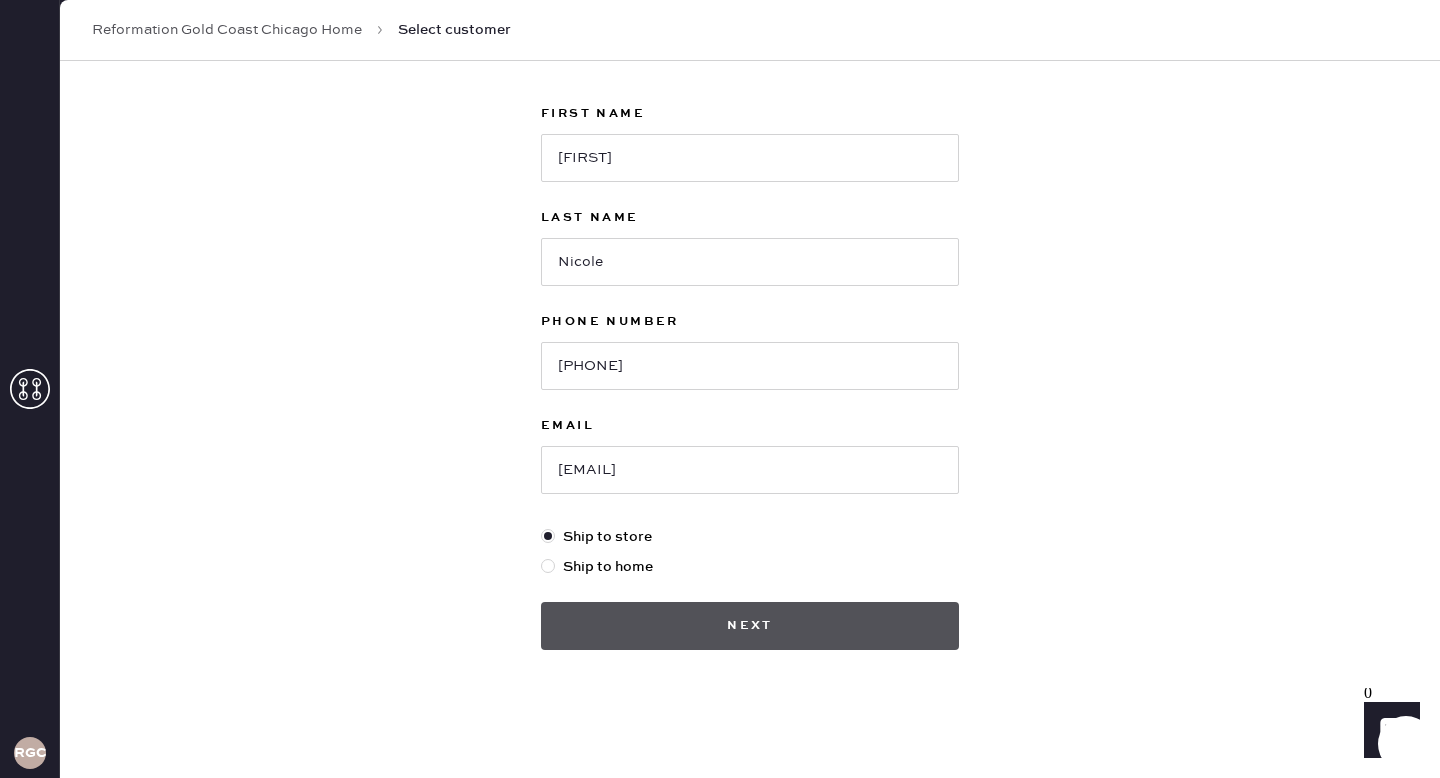 click on "Next" at bounding box center [750, 626] 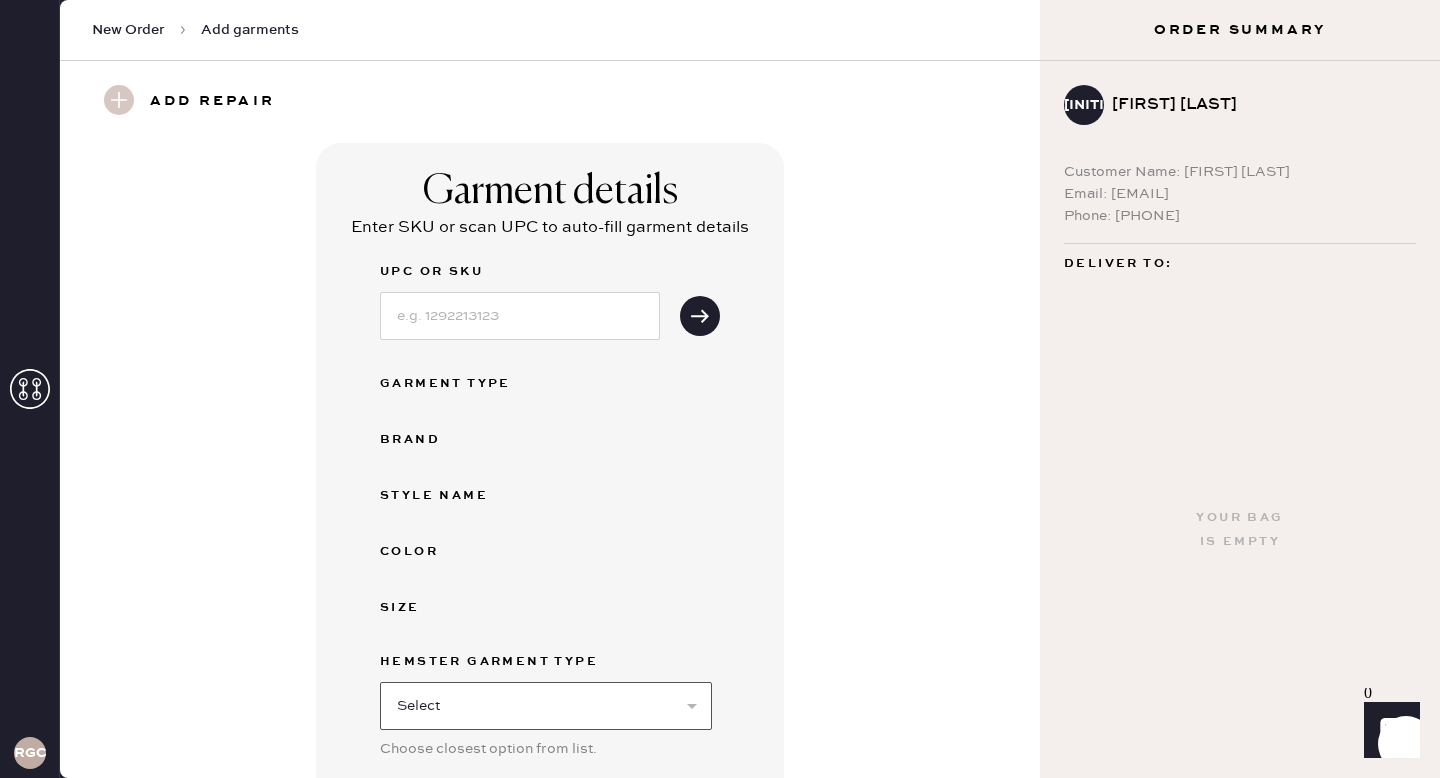 click on "Select Basic Skirt Jeans Leggings Pants Shorts Basic Sleeved Dress Basic Sleeveless Dress Basic Strap Dress Strap Jumpsuit Outerwear Button Down Top Sleeved Top Sleeveless Top" at bounding box center [546, 706] 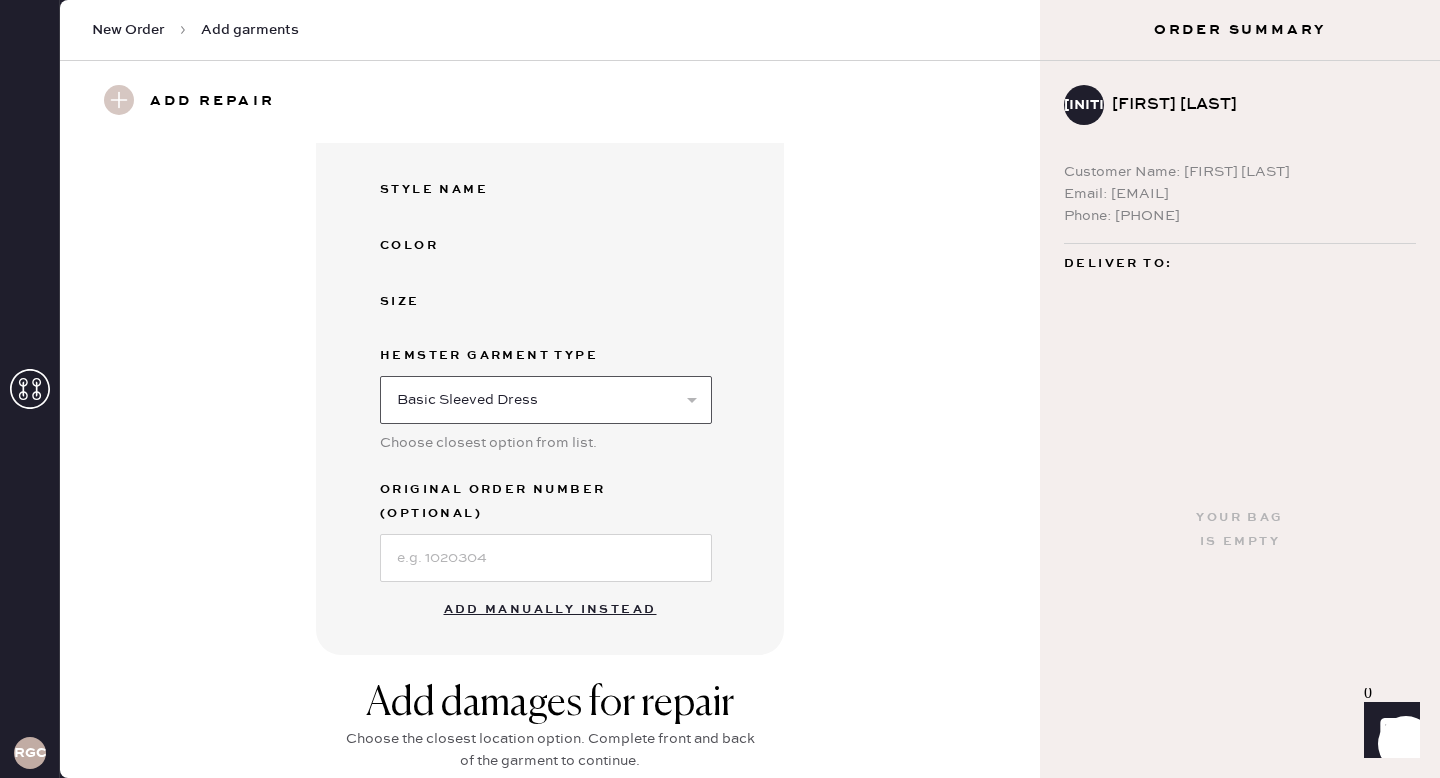 scroll, scrollTop: 309, scrollLeft: 0, axis: vertical 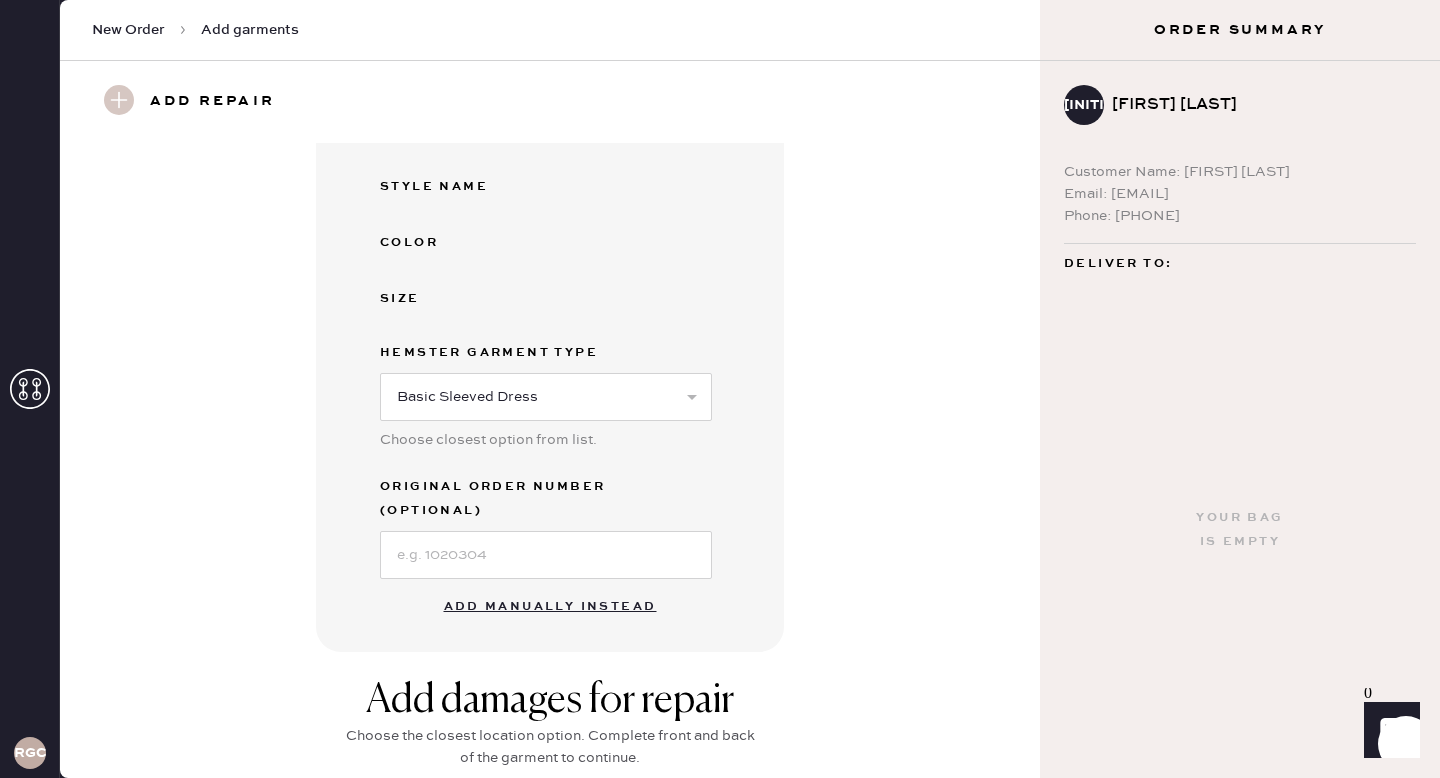 click on "Add manually instead" at bounding box center [550, 607] 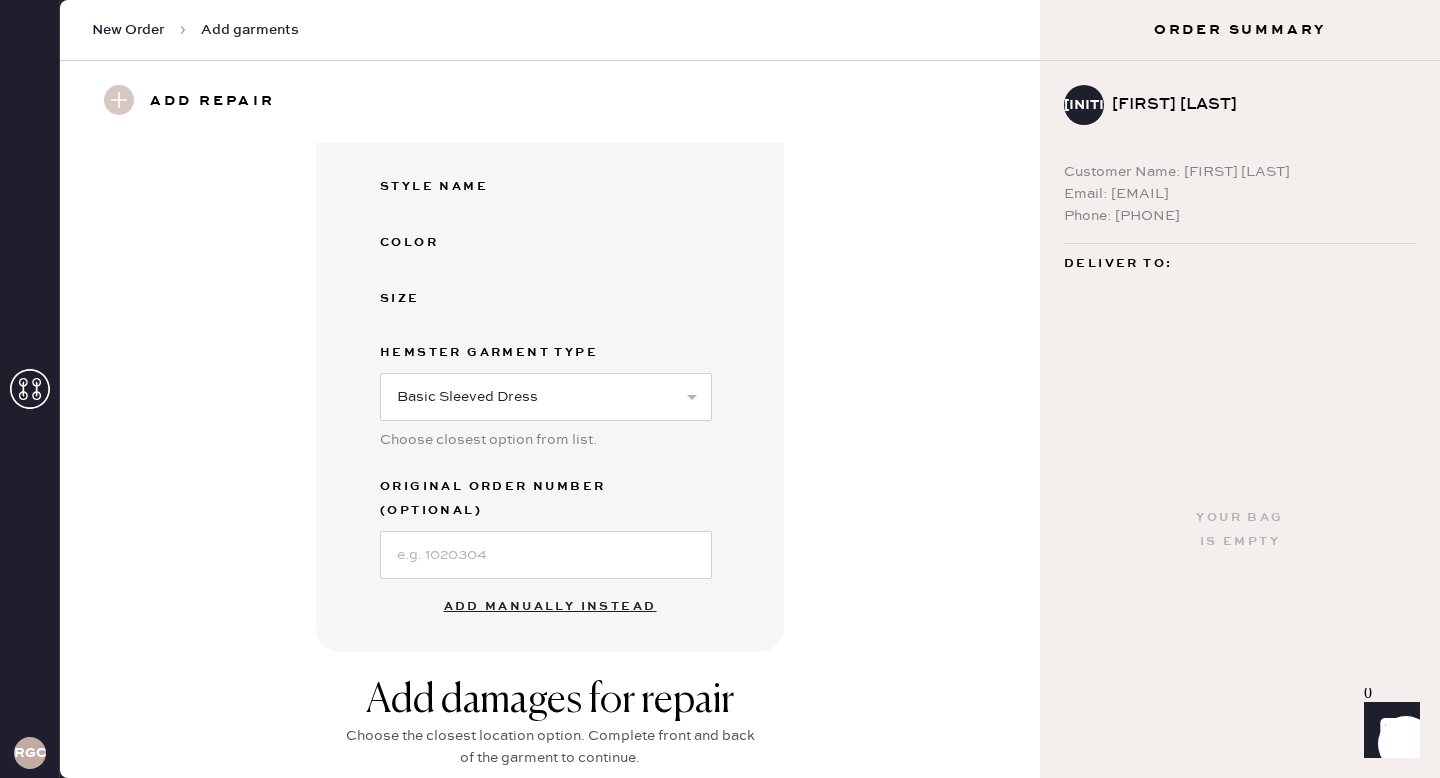 select on "8" 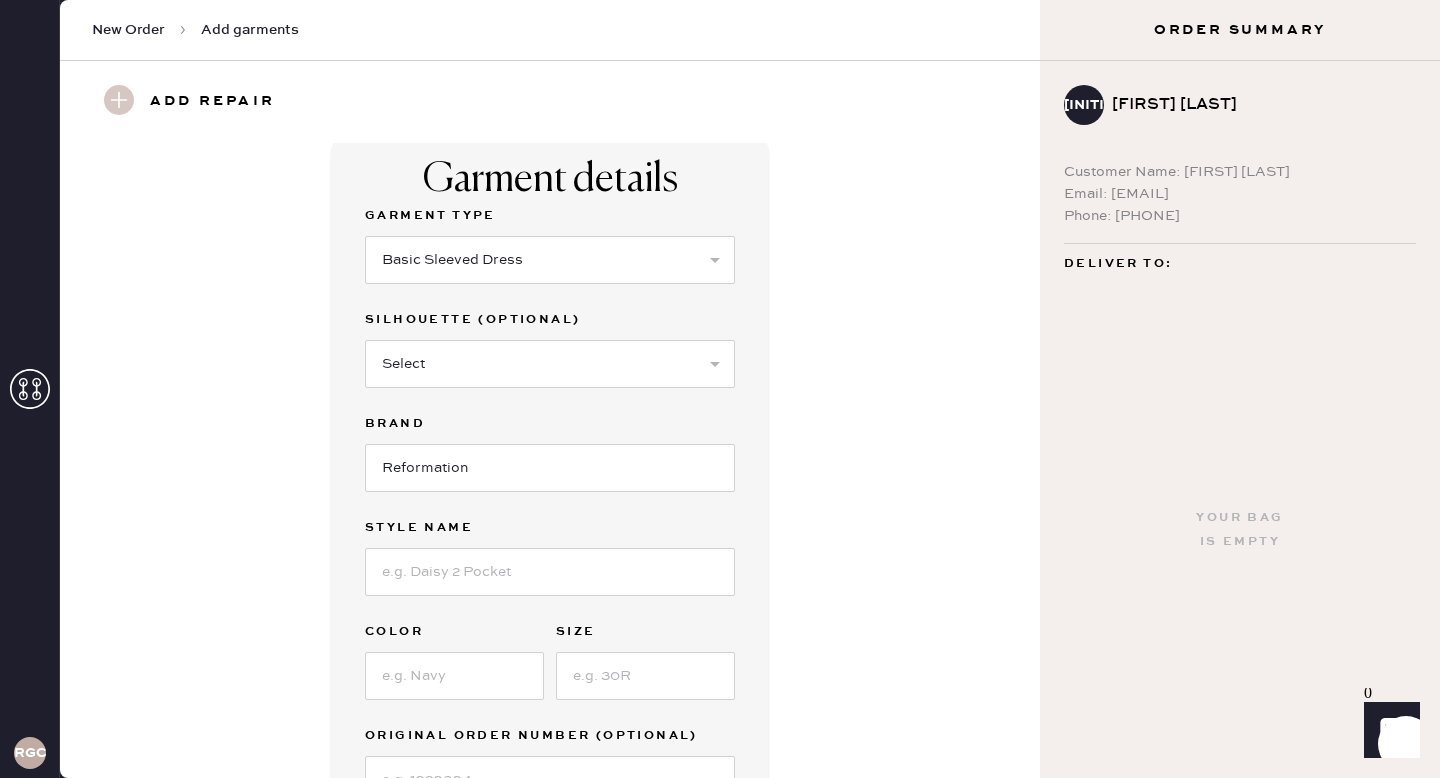 scroll, scrollTop: 0, scrollLeft: 0, axis: both 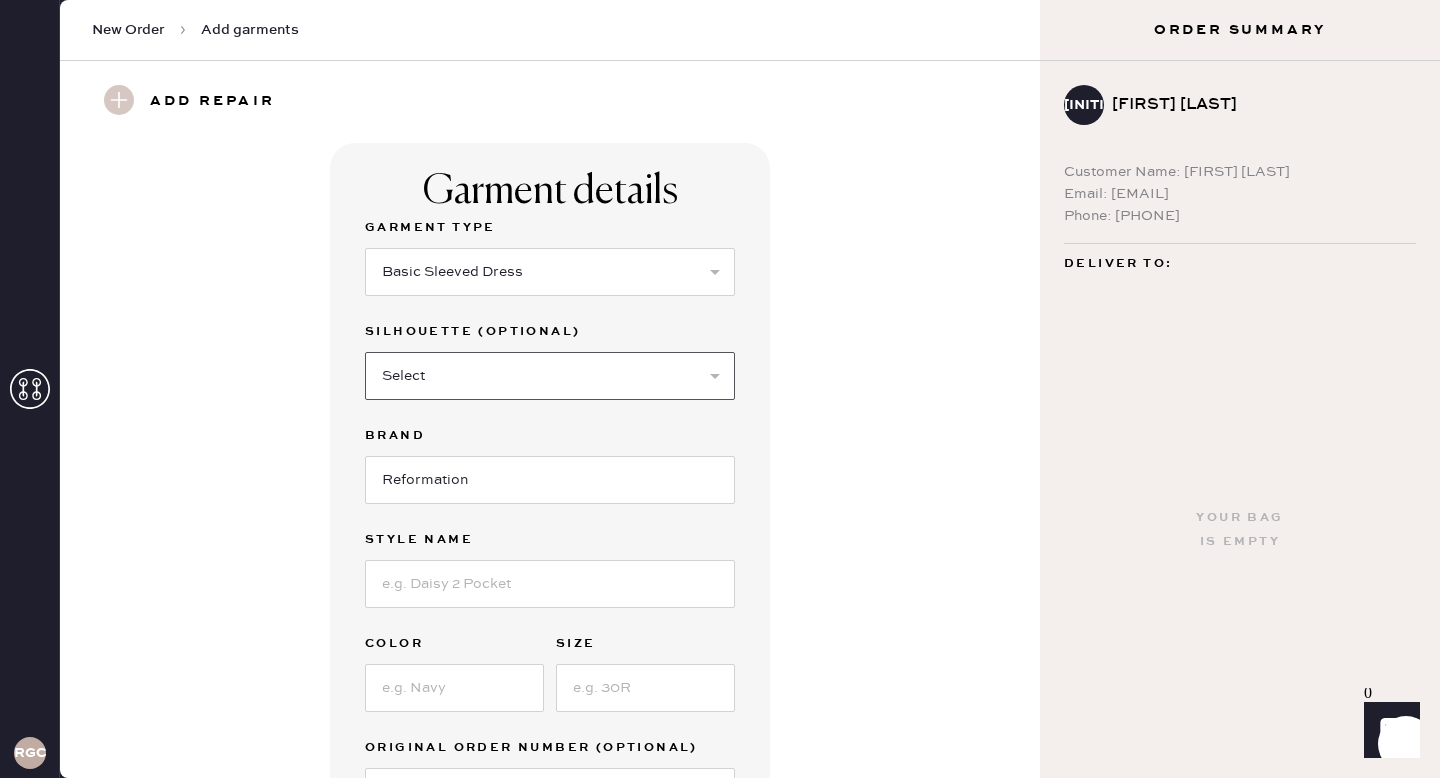 click on "Select Maxi Dress Midi Dress Mini Dress Other" at bounding box center [550, 376] 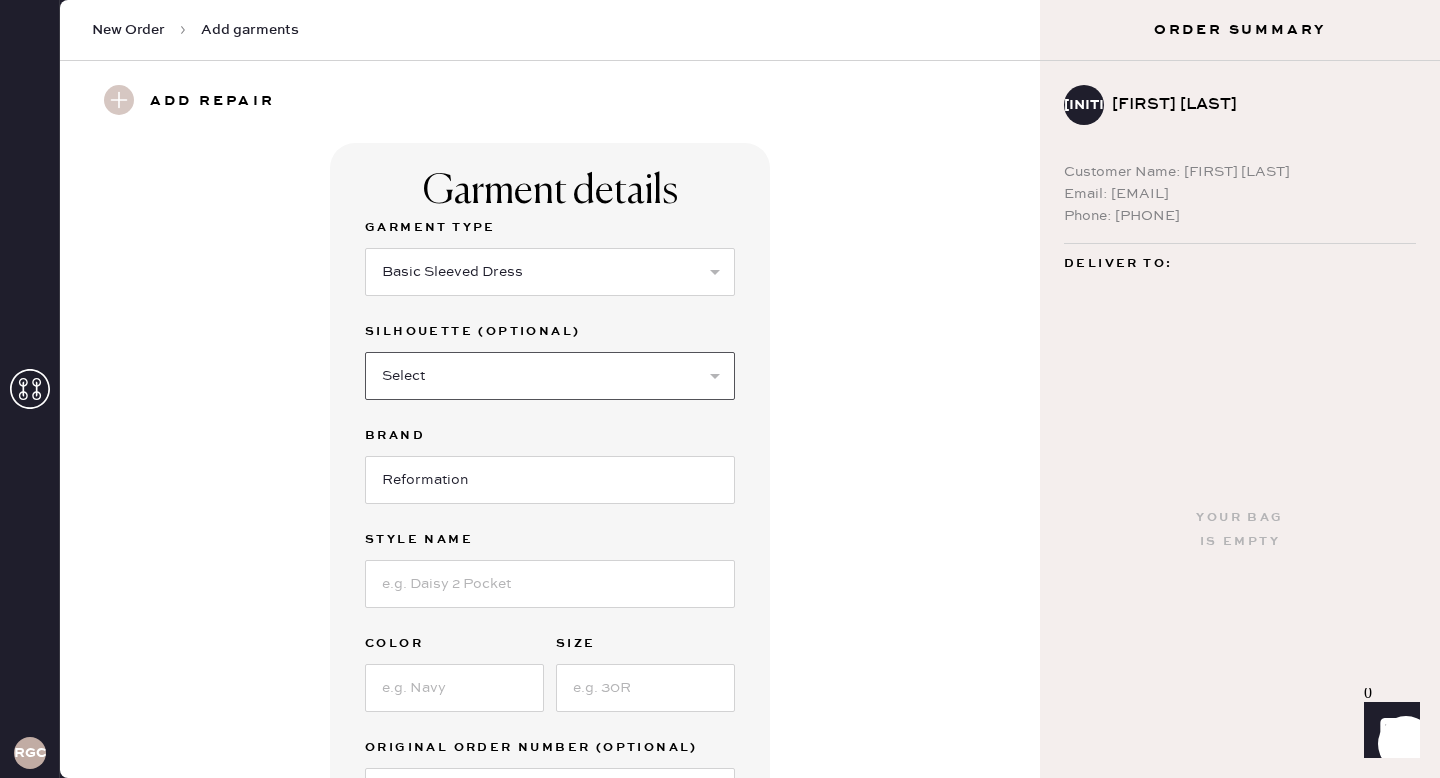 select on "27" 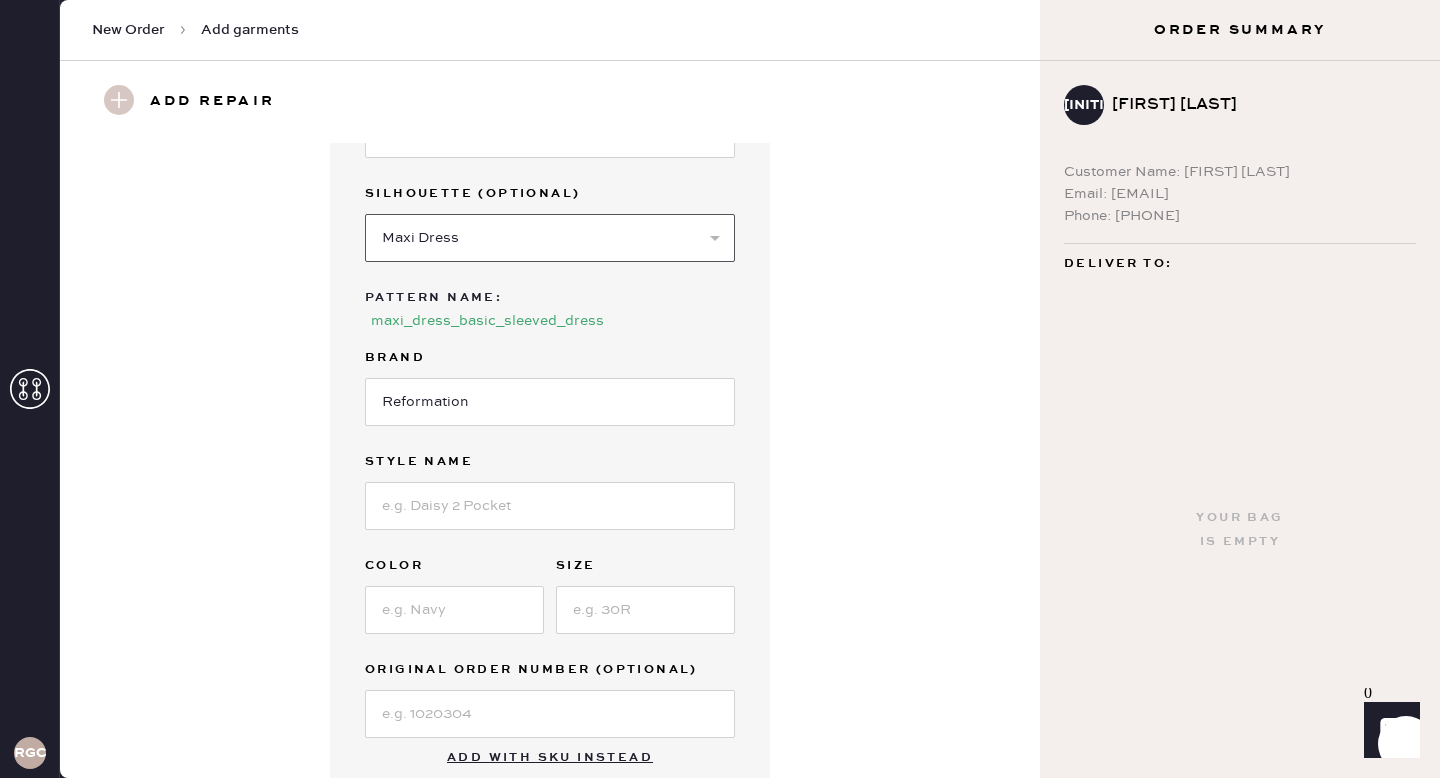 scroll, scrollTop: 159, scrollLeft: 0, axis: vertical 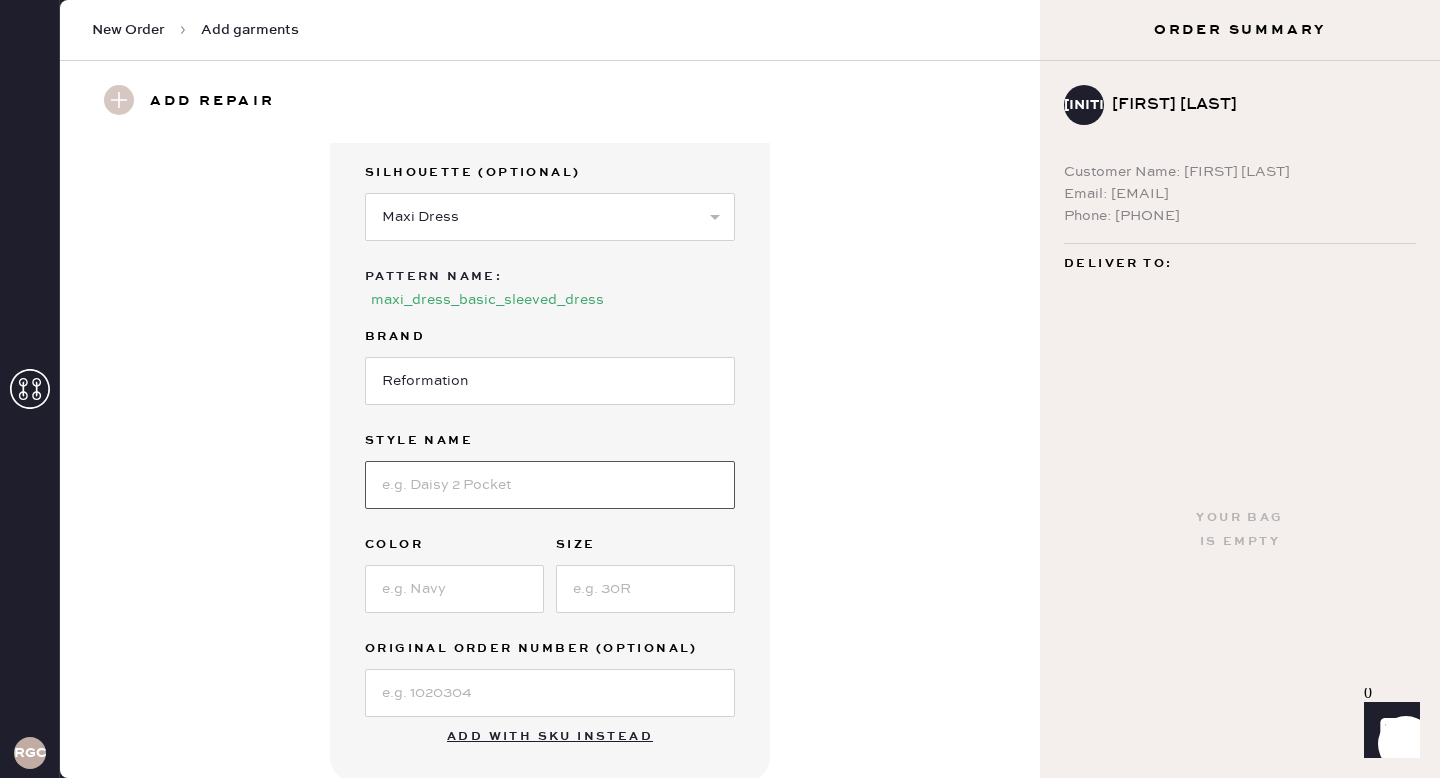 click at bounding box center (550, 485) 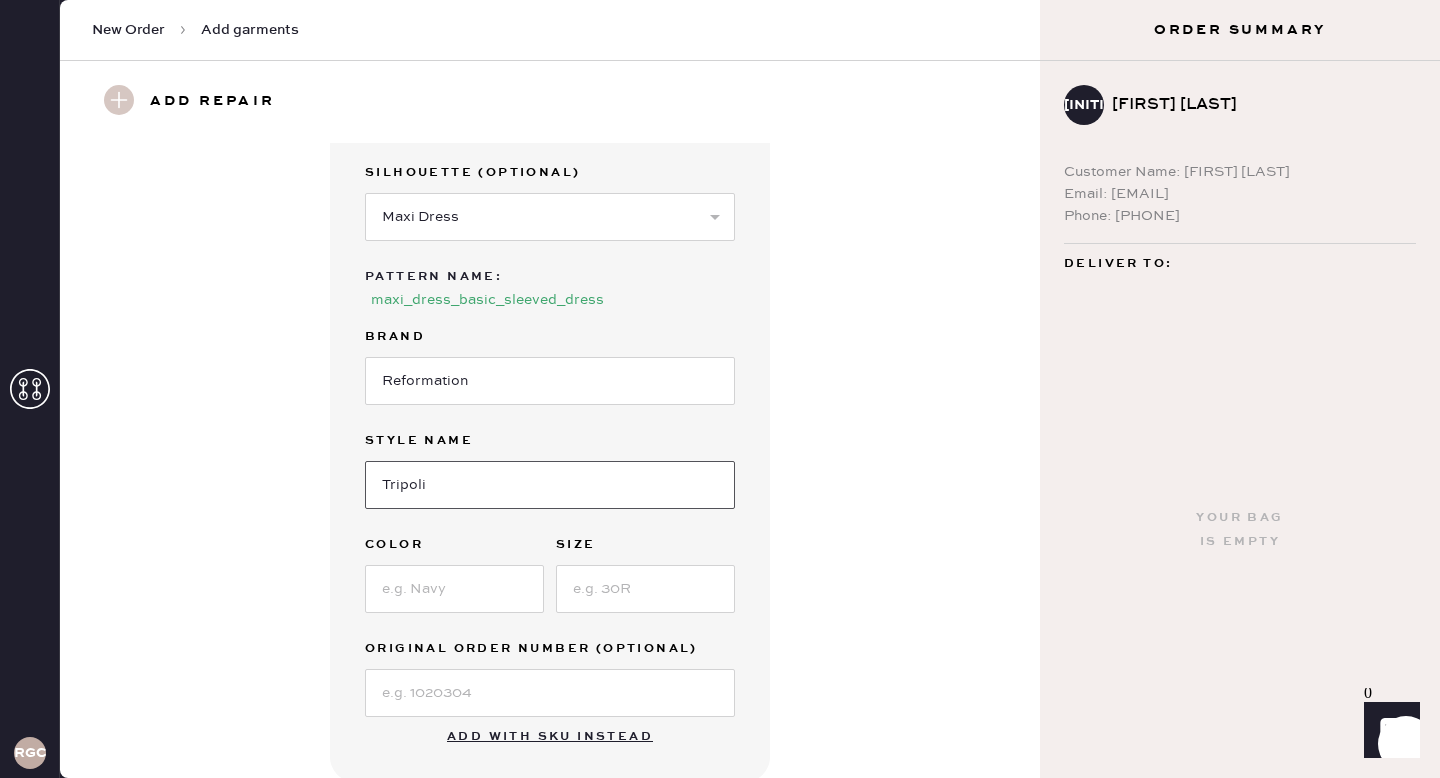 type on "Tripoli" 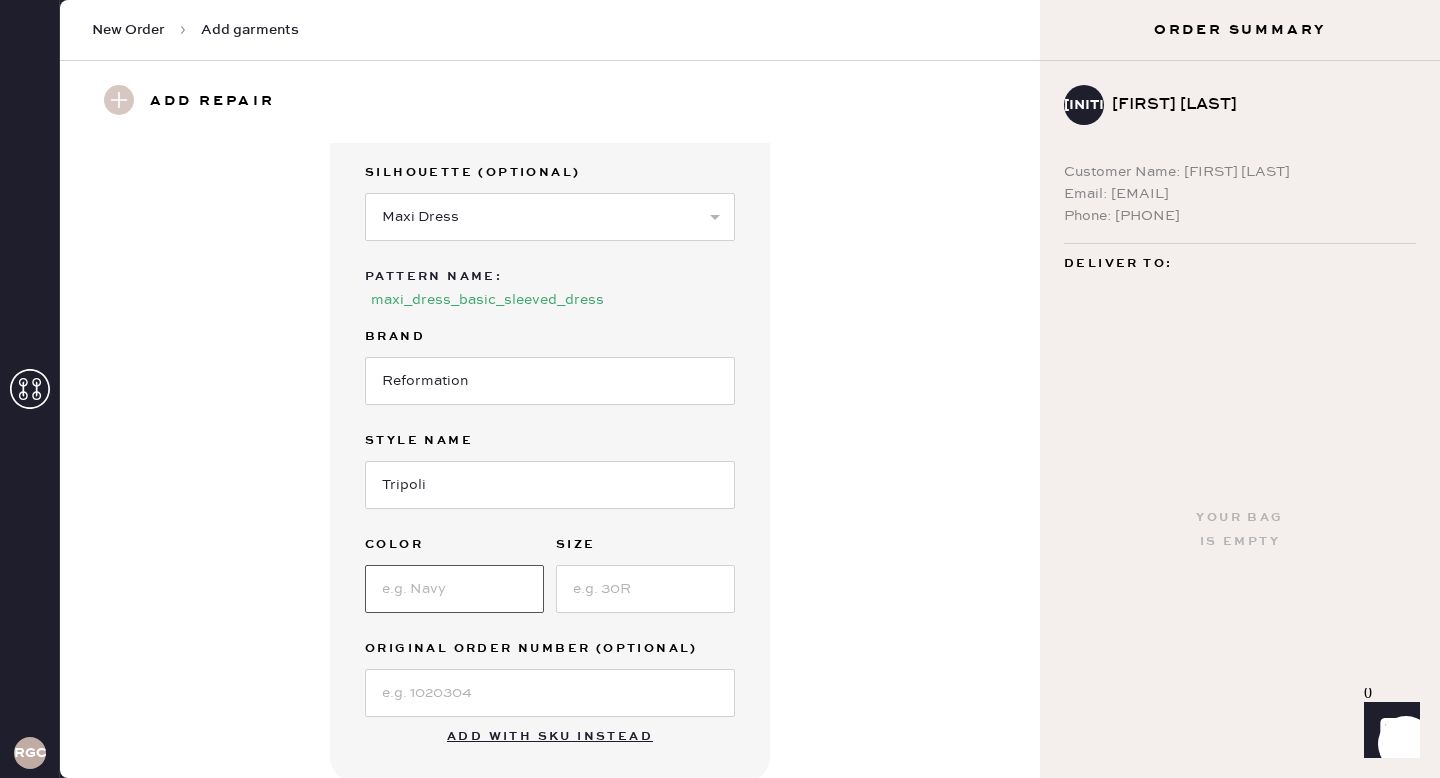 click at bounding box center [454, 589] 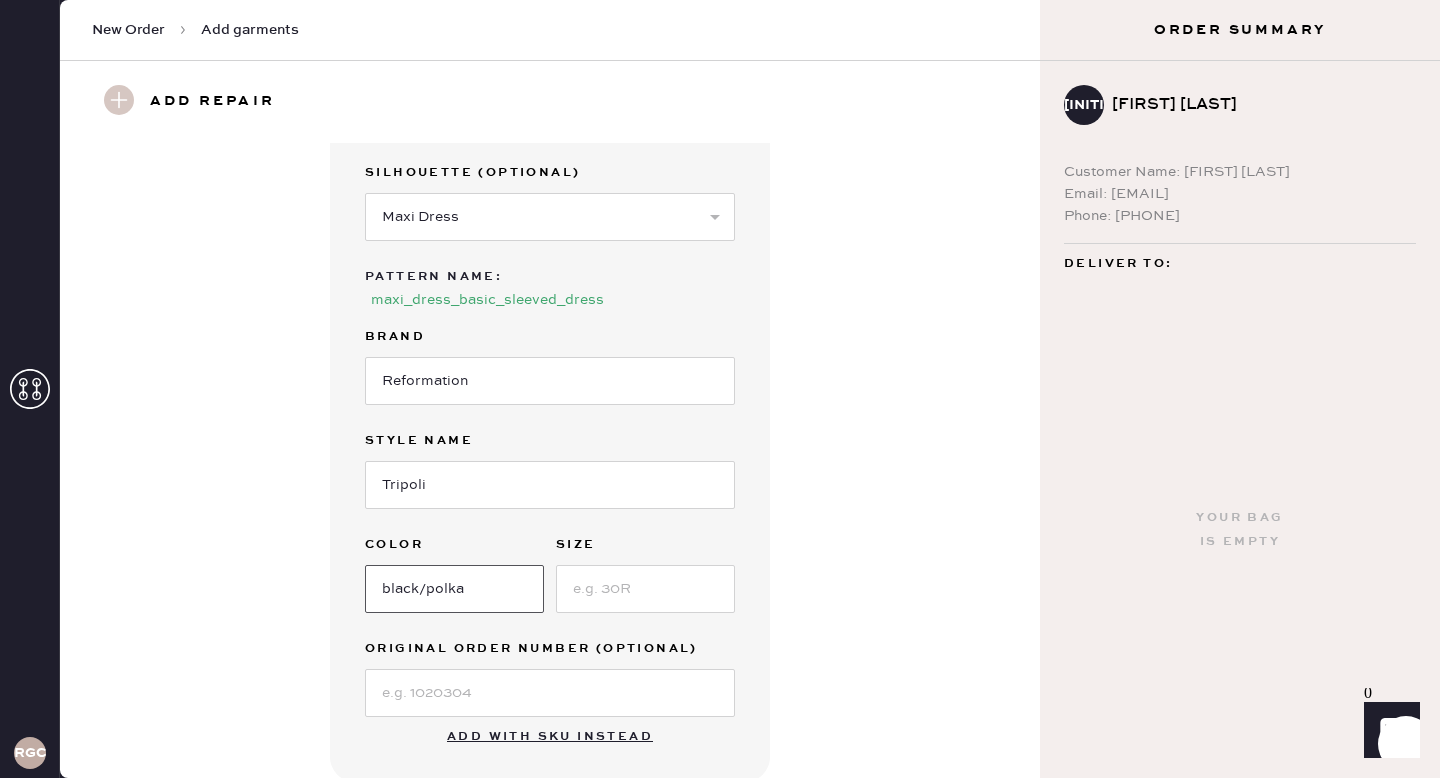 type on "black/polka" 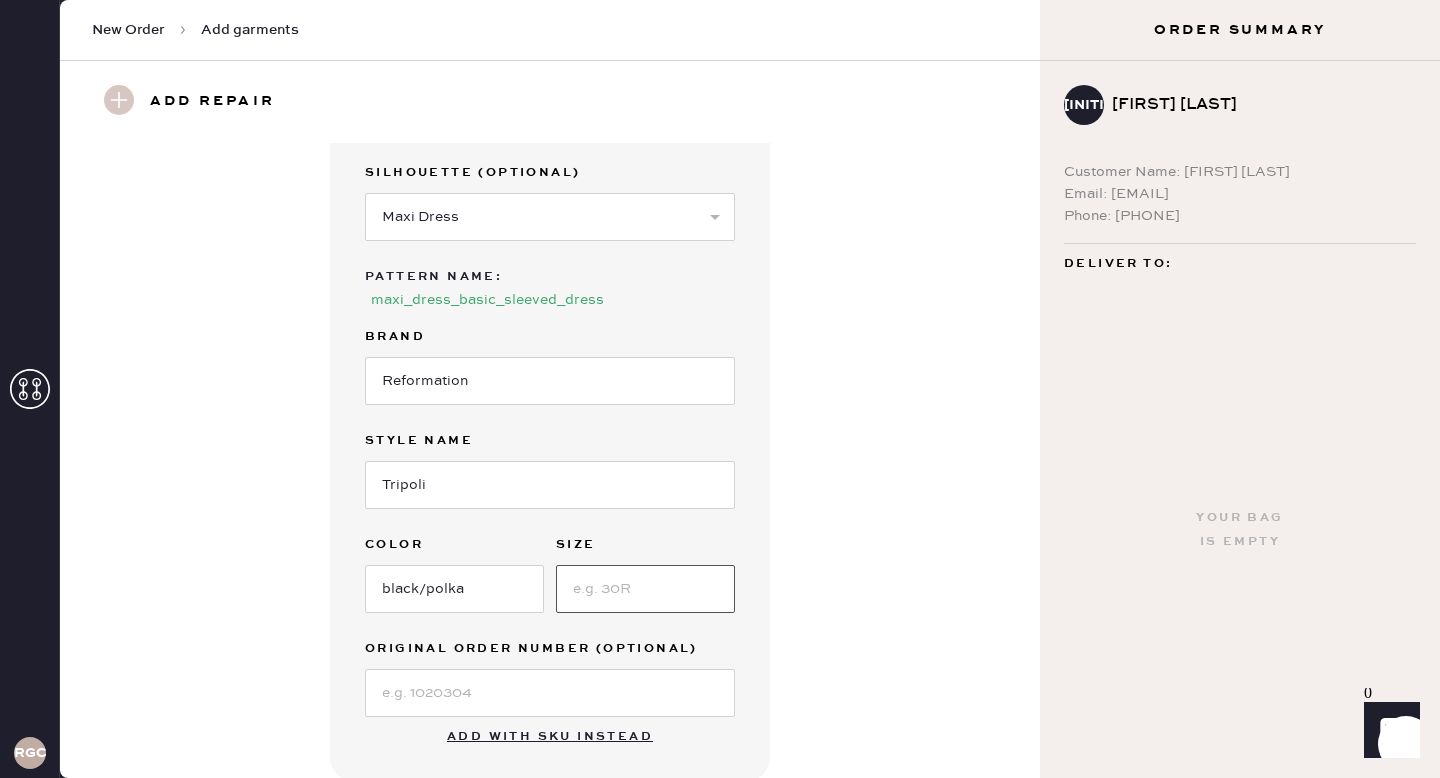 click at bounding box center [645, 589] 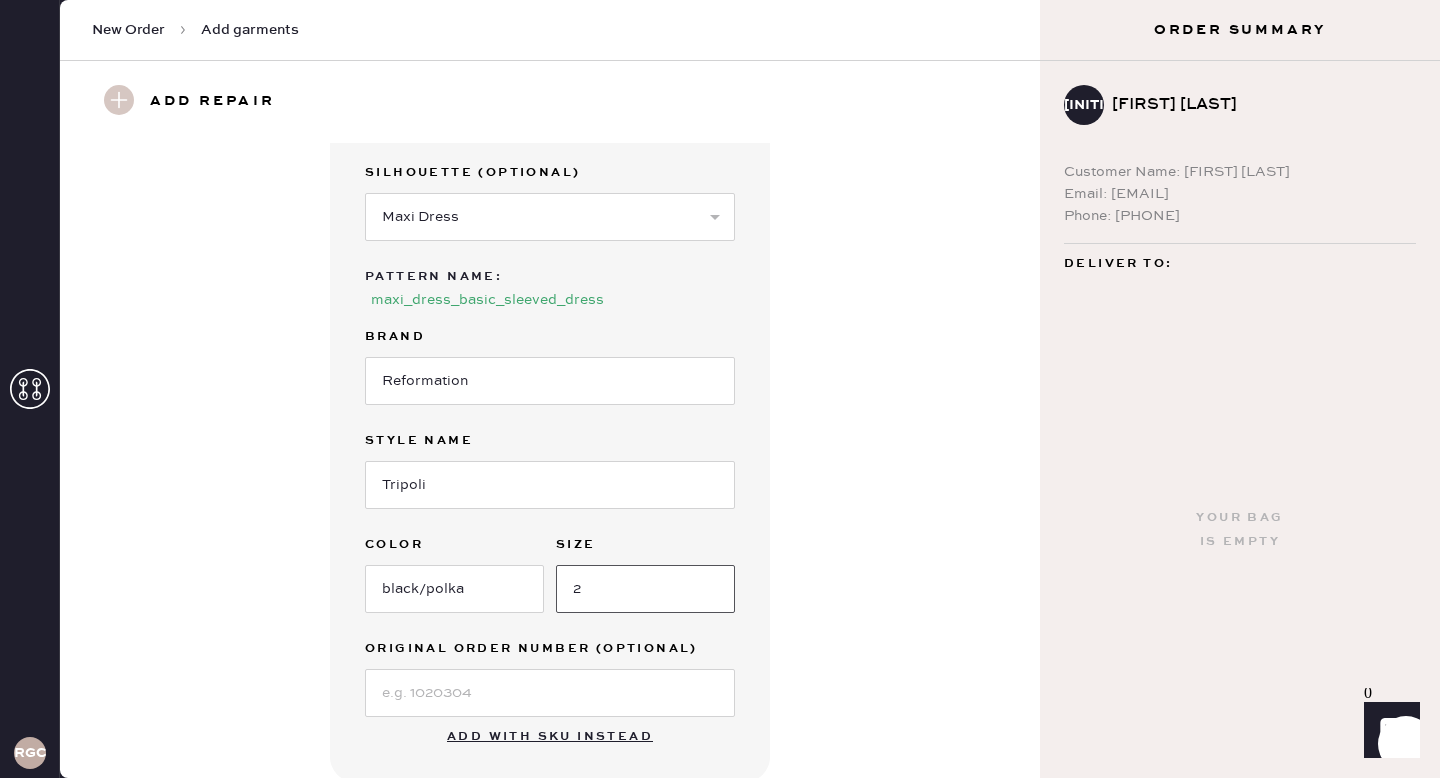 type on "2" 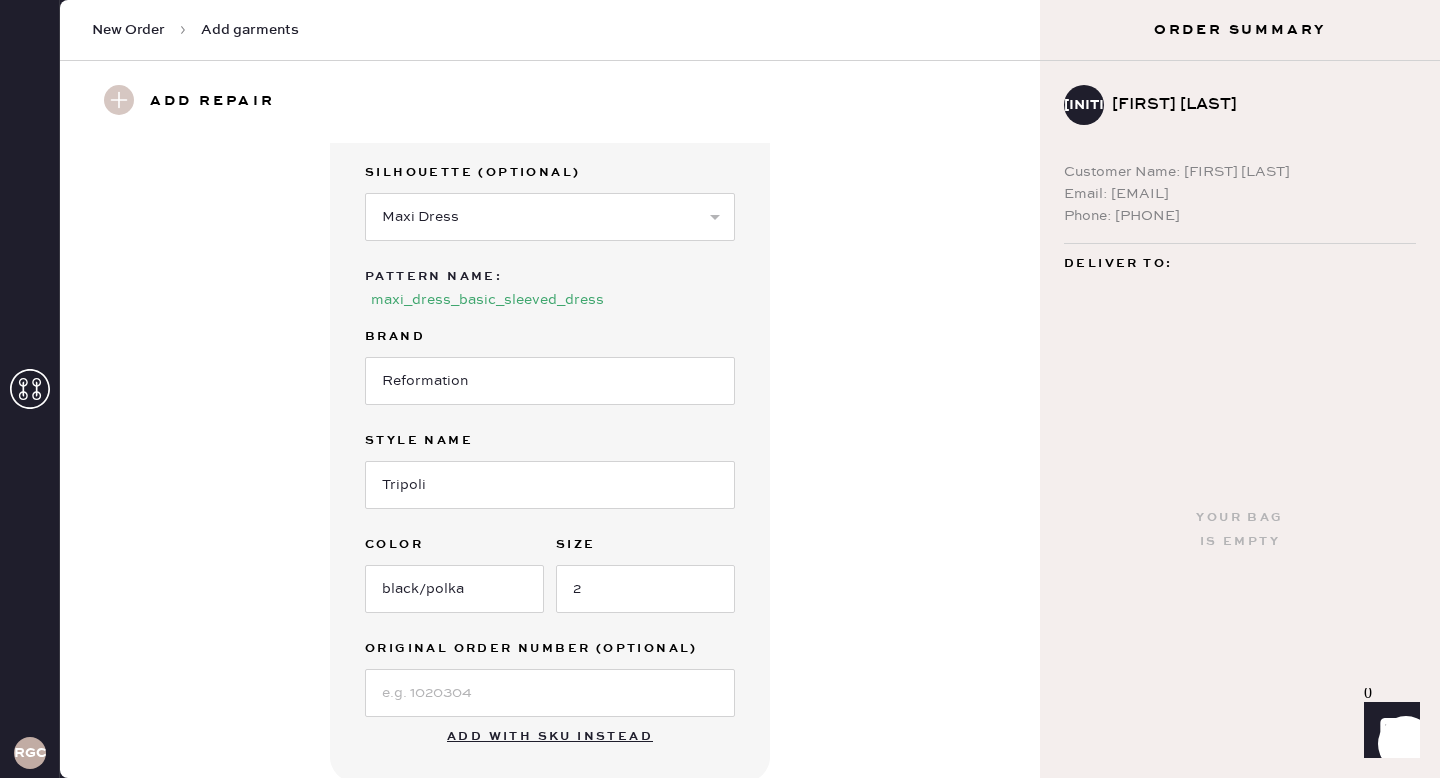 click on "Garment details Garment Type Select Basic Skirt Jeans Leggings Pants Shorts Basic Sleeved Dress Basic Sleeveless Dress Basic Strap Dress Strap Jumpsuit Outerwear Button Down Top Sleeved Top Sleeveless Top Silhouette (optional) Select Maxi Dress Midi Dress Mini Dress Other Pattern Name : maxi_dress_basic_sleeved_dress Brand Reformation Style name Tripoli Color black/polka Size [NUMBER] Original Order Number (Optional) Add with SKU instead" at bounding box center (550, 383) 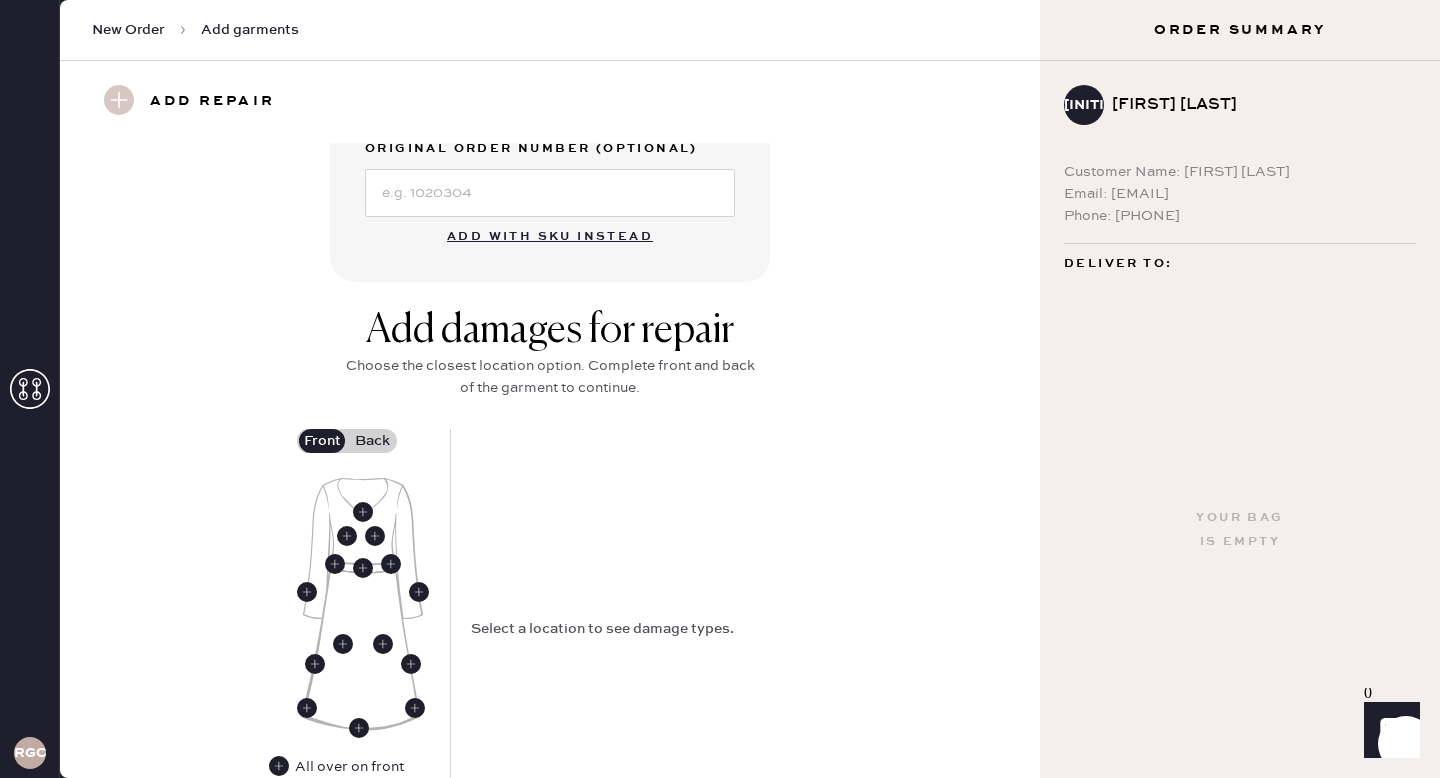scroll, scrollTop: 665, scrollLeft: 0, axis: vertical 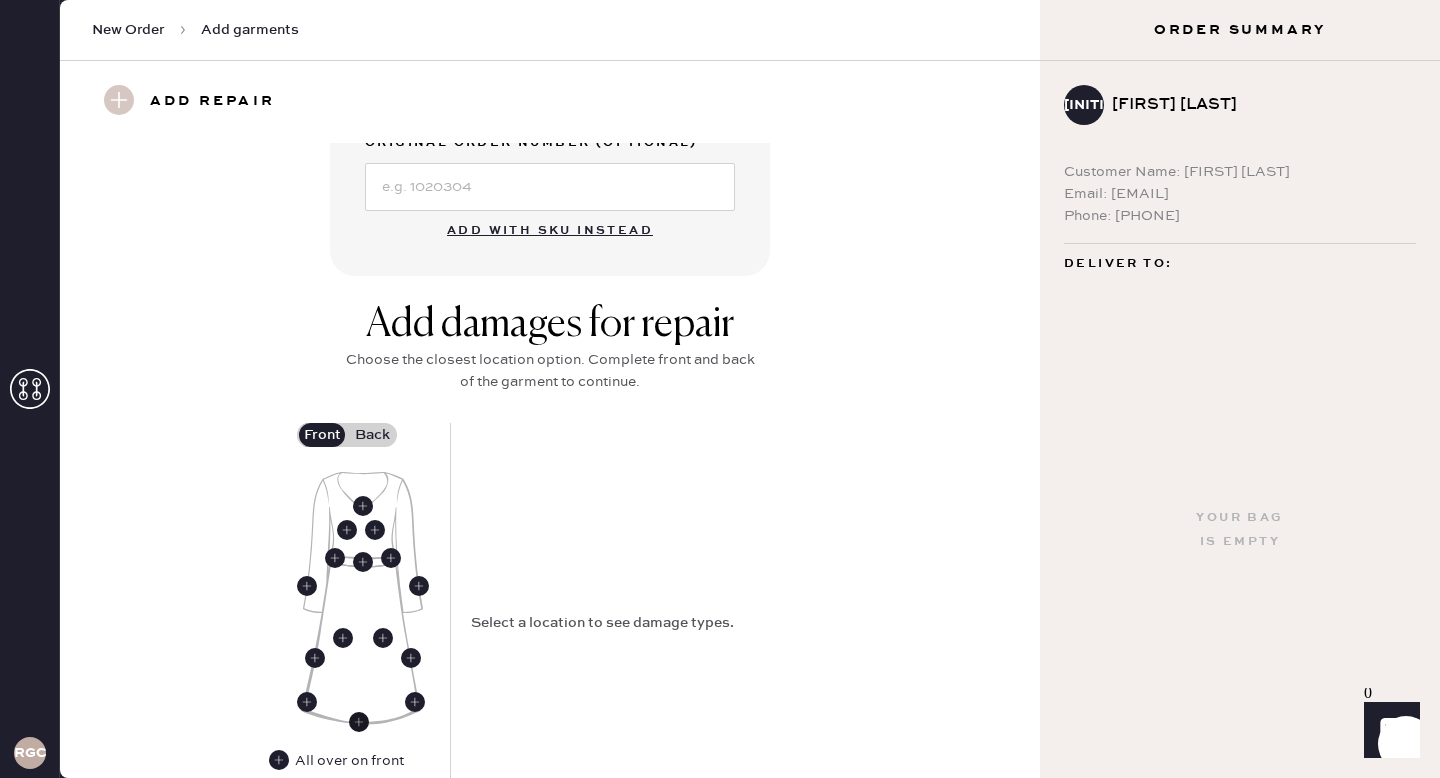 click 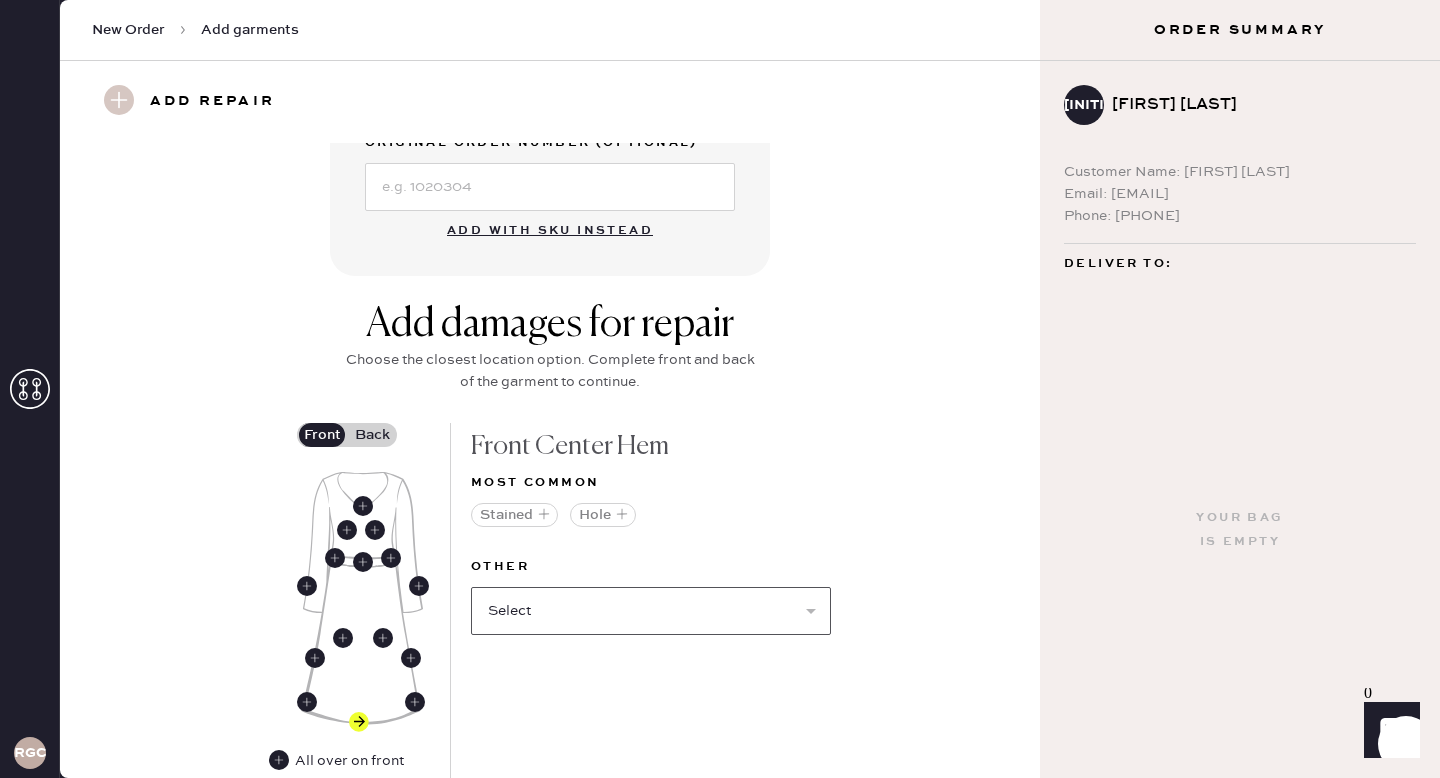 click on "Select Broken / Ripped Hem Broken Beads Broken Belt Loop Broken Button Broken Cup Broken Elastic Broken Hook & Eye Broken Label/tag Broken Snap Broken Strap Broken Zipper Lint/hair Missing Beads Missing Button Missing Cup Missing Elastic Missing Hook & Eye Missing Snap Missing Strap Missing Zipper Odor Pilled Pull / Snag Seam Rip Stretched Elastic Wrinkled" at bounding box center (651, 611) 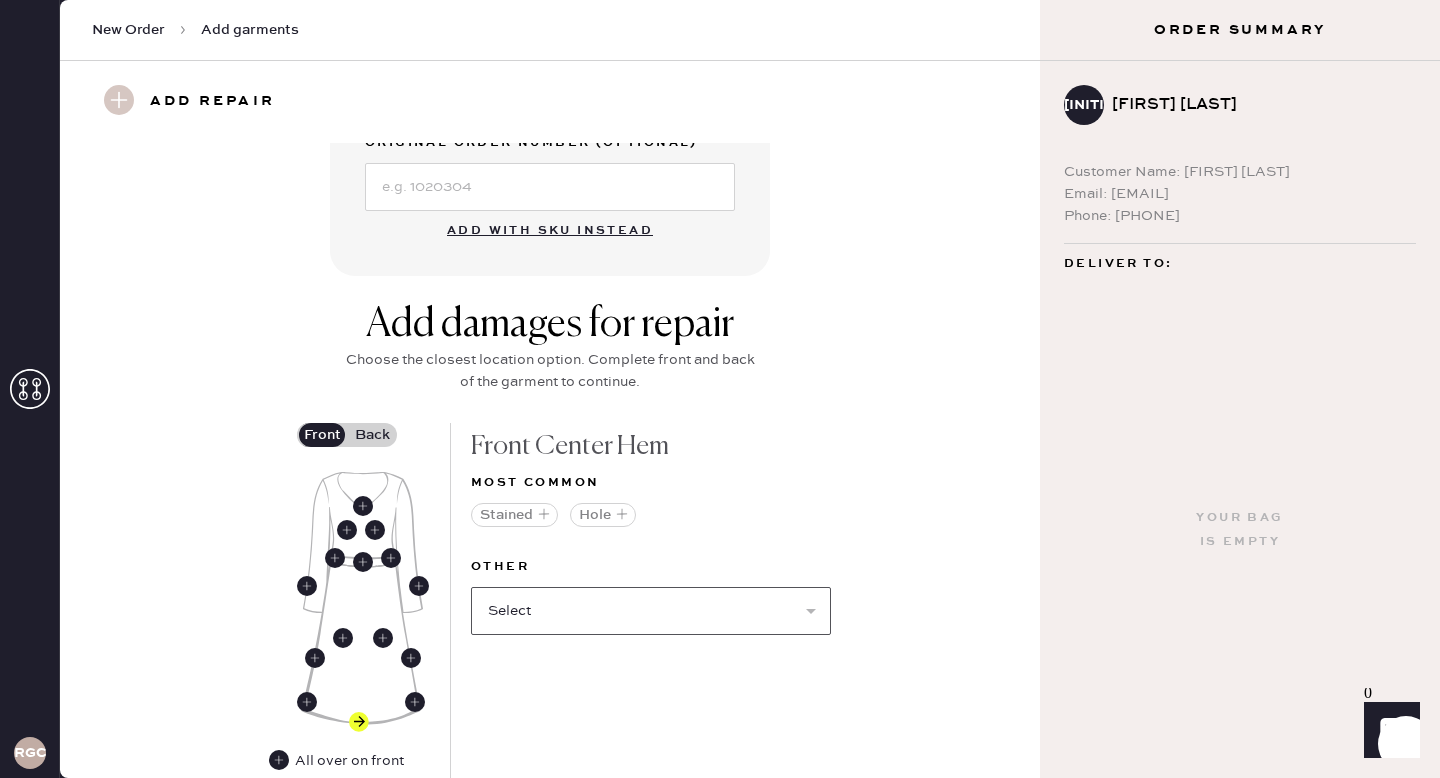 select on "[NUMBER]" 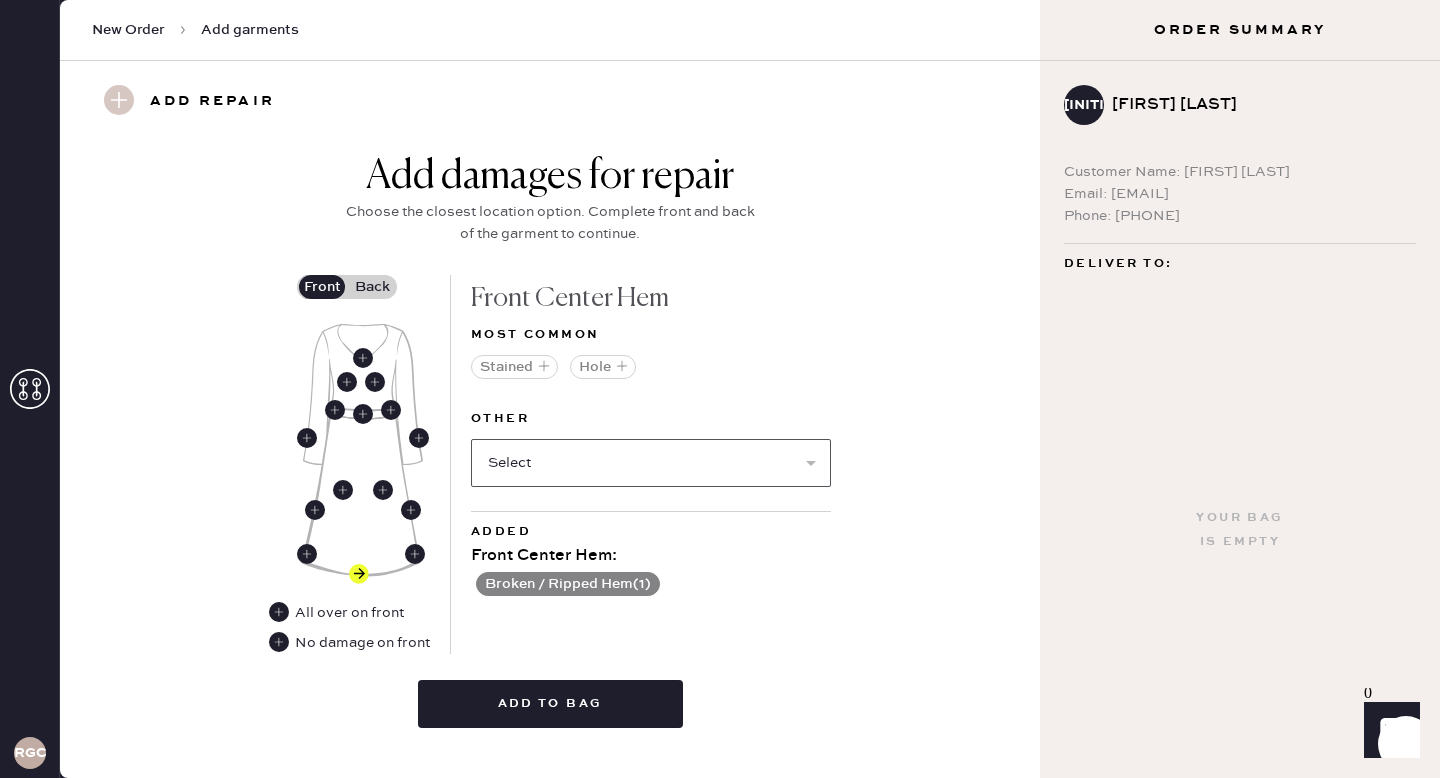 scroll, scrollTop: 818, scrollLeft: 0, axis: vertical 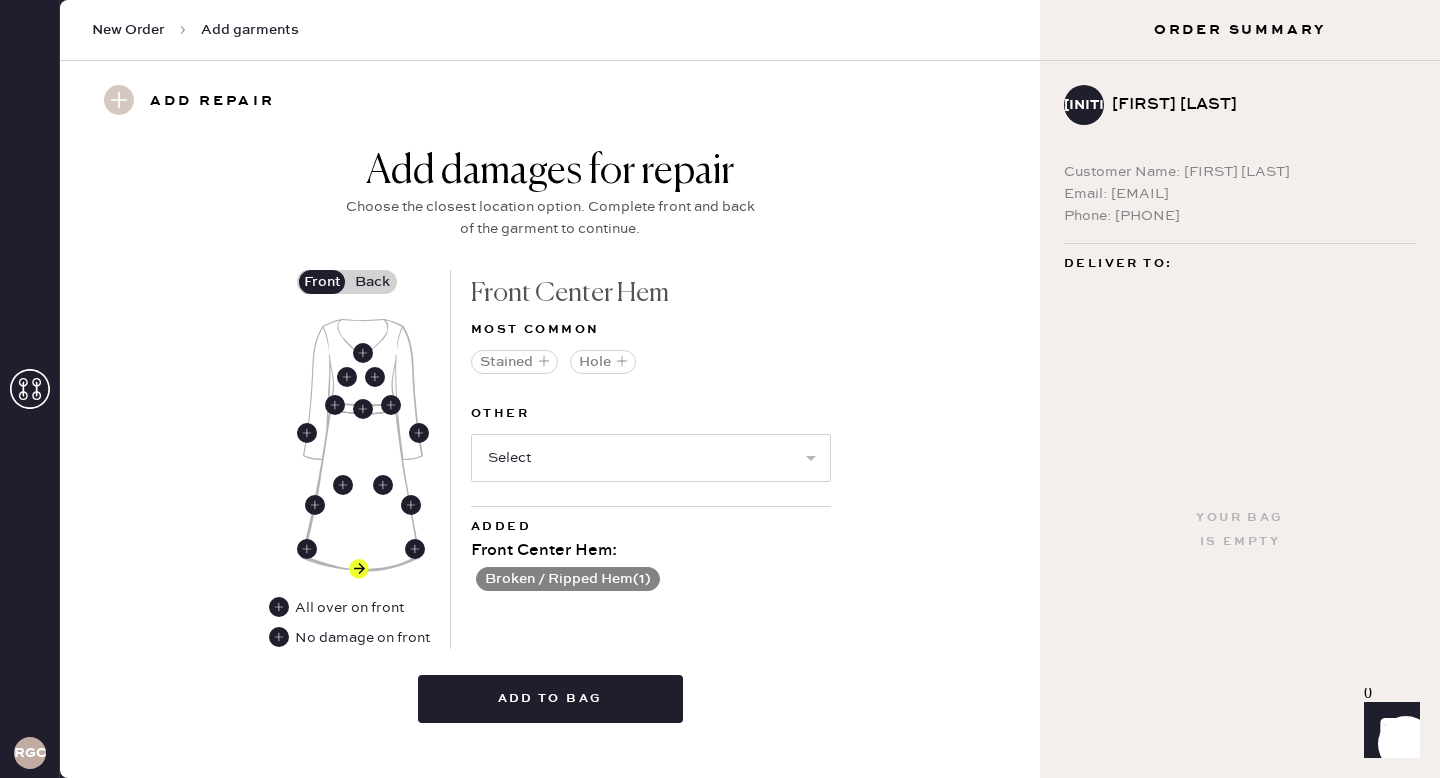 click on "Back" at bounding box center (372, 282) 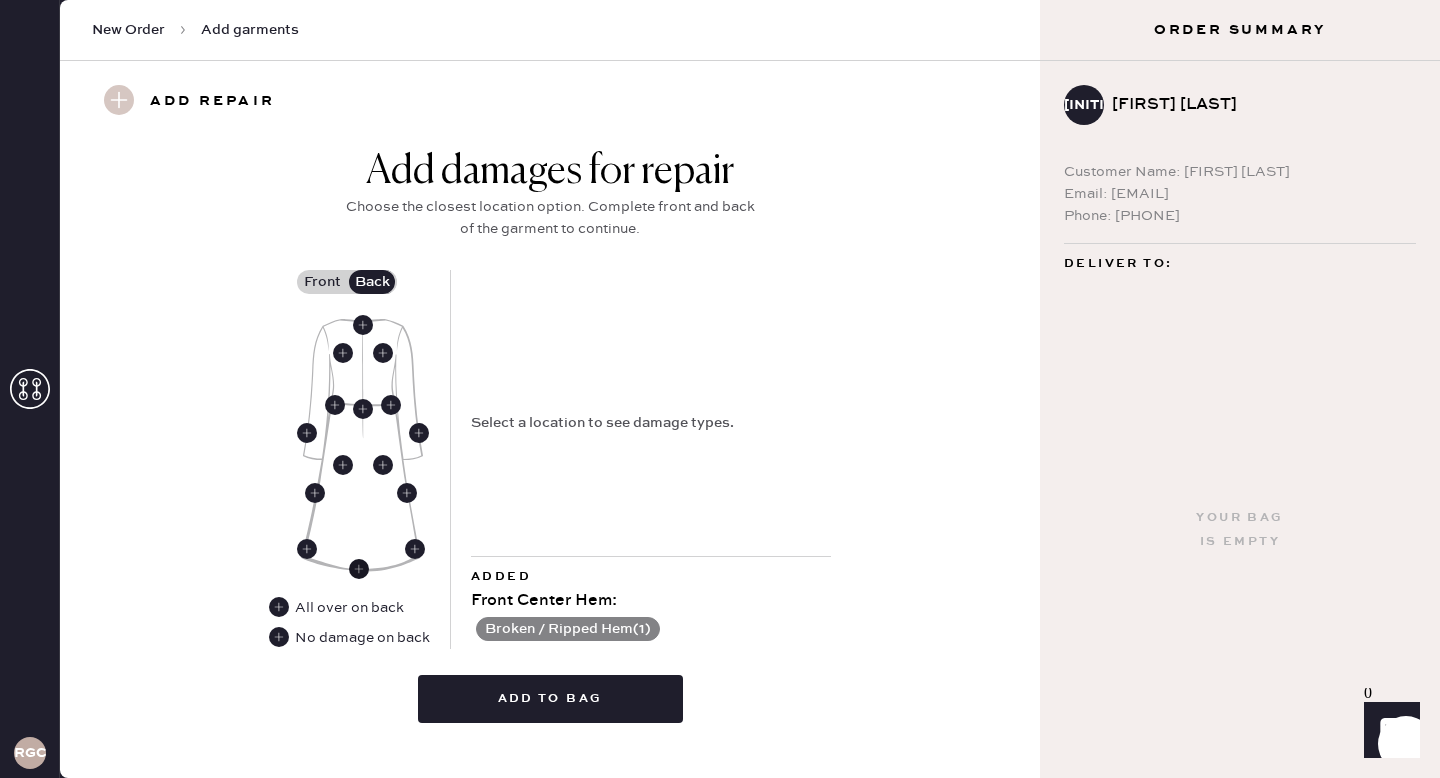click 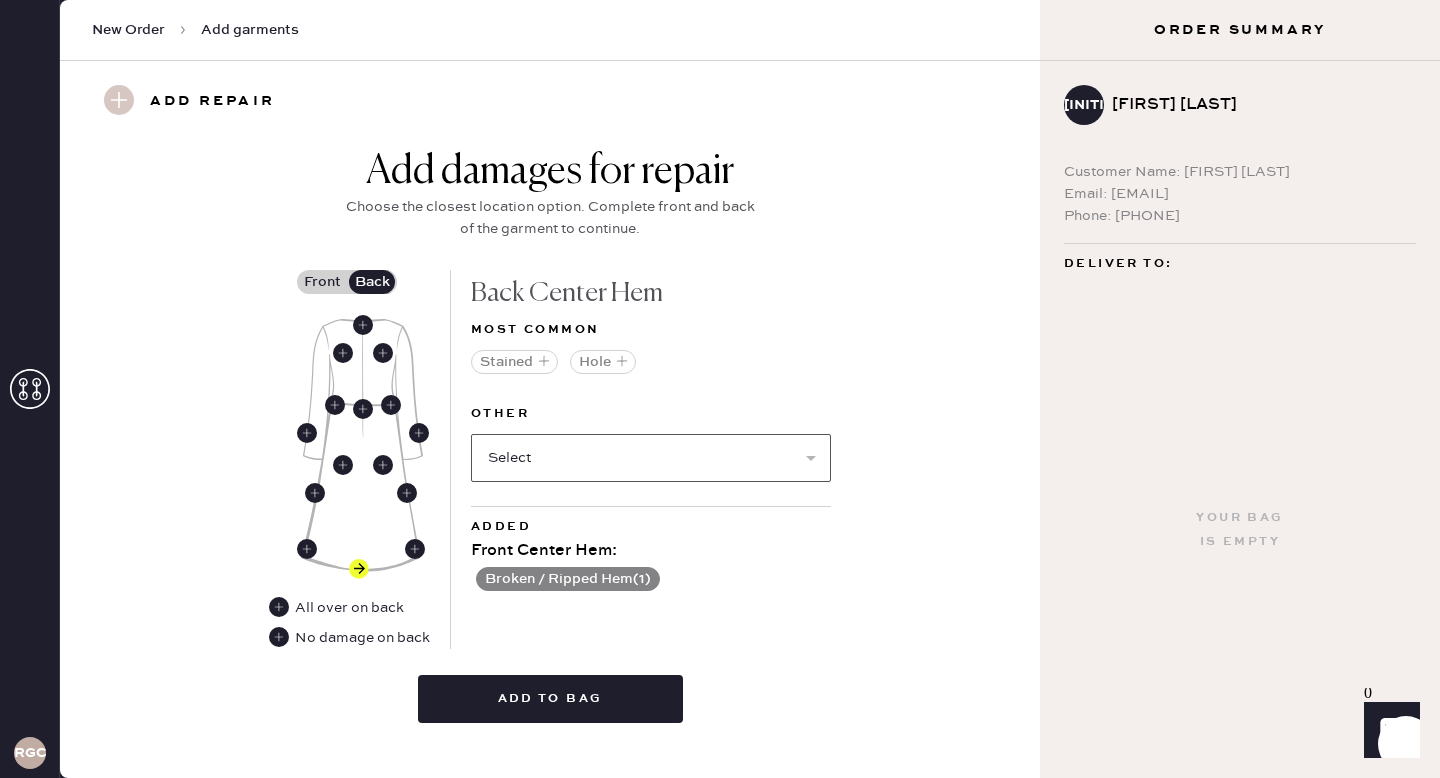 click on "Select Broken / Ripped Hem Broken Beads Broken Belt Loop Broken Button Broken Cup Broken Elastic Broken Hook & Eye Broken Label/tag Broken Snap Broken Strap Broken Zipper Lint/hair Missing Beads Missing Button Missing Cup Missing Elastic Missing Hook & Eye Missing Snap Missing Strap Missing Zipper Odor Pilled Pull / Snag Seam Rip Stretched Elastic Wrinkled" at bounding box center (651, 458) 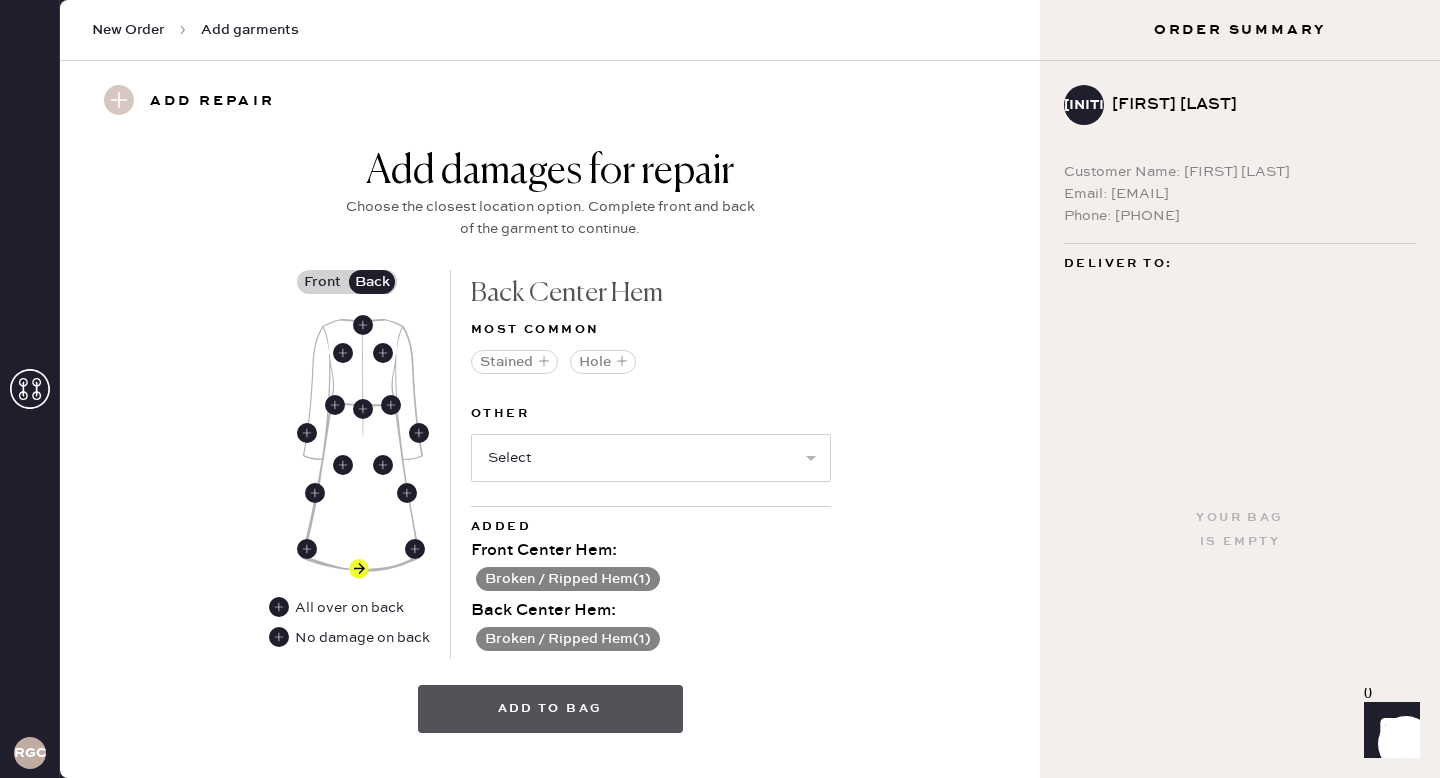 click on "Add to bag" at bounding box center [550, 709] 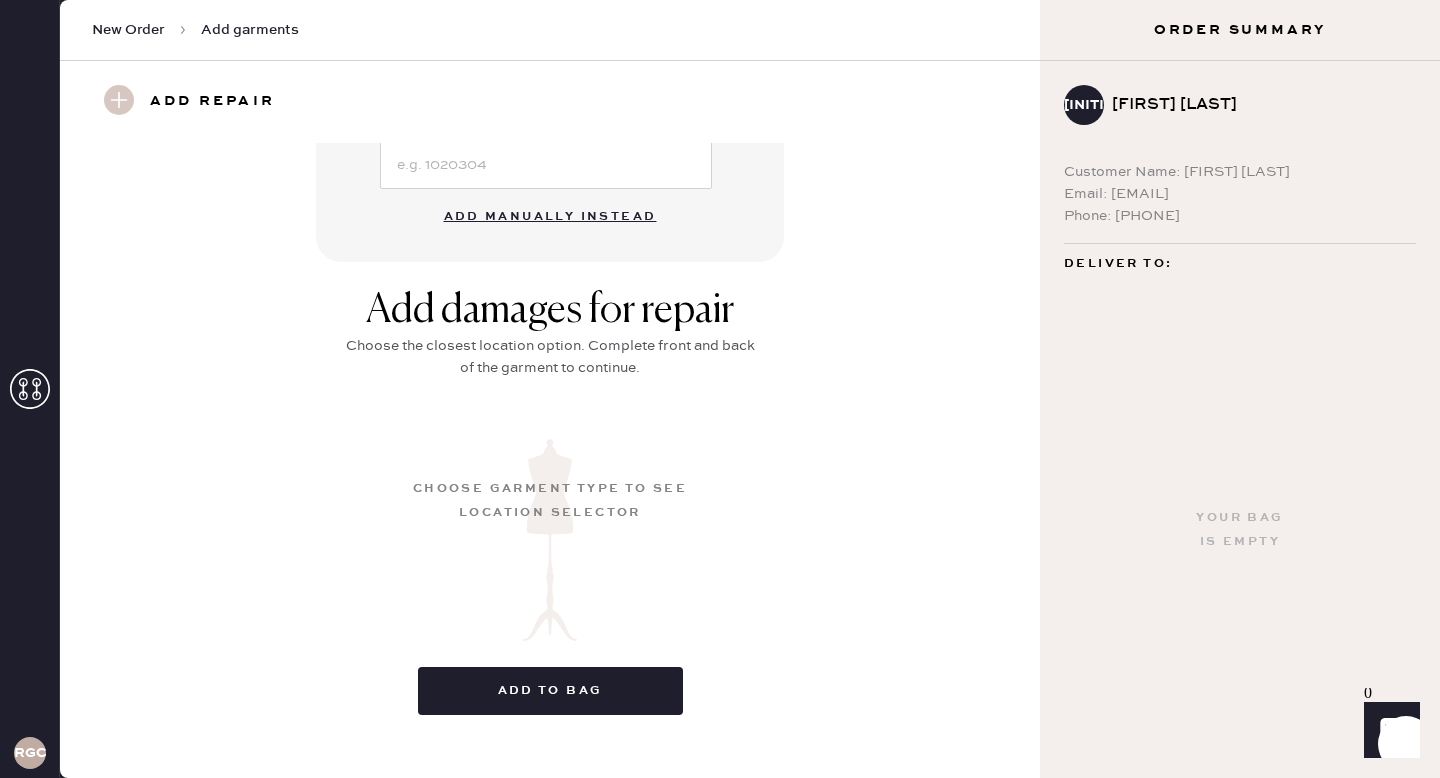 scroll, scrollTop: 206, scrollLeft: 0, axis: vertical 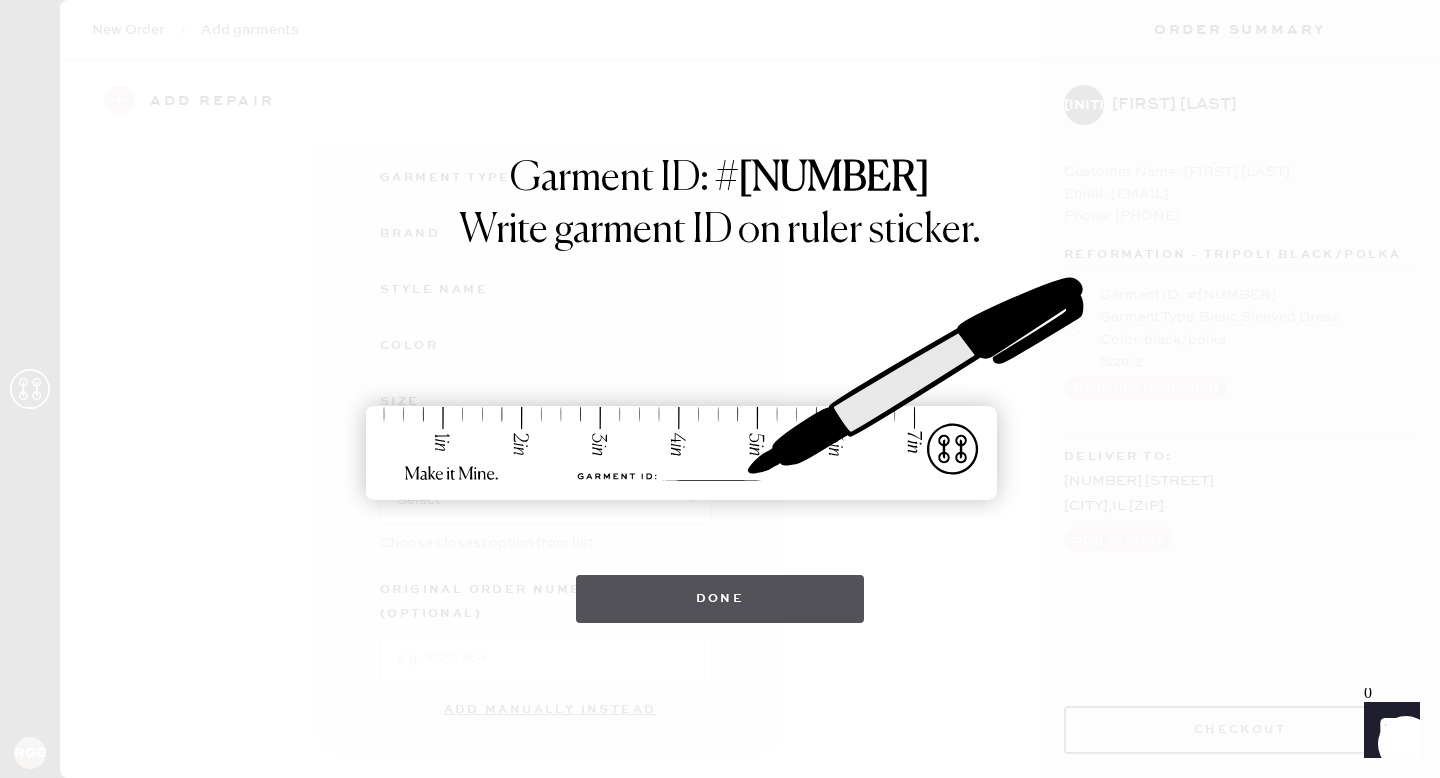 click on "Done" at bounding box center (720, 599) 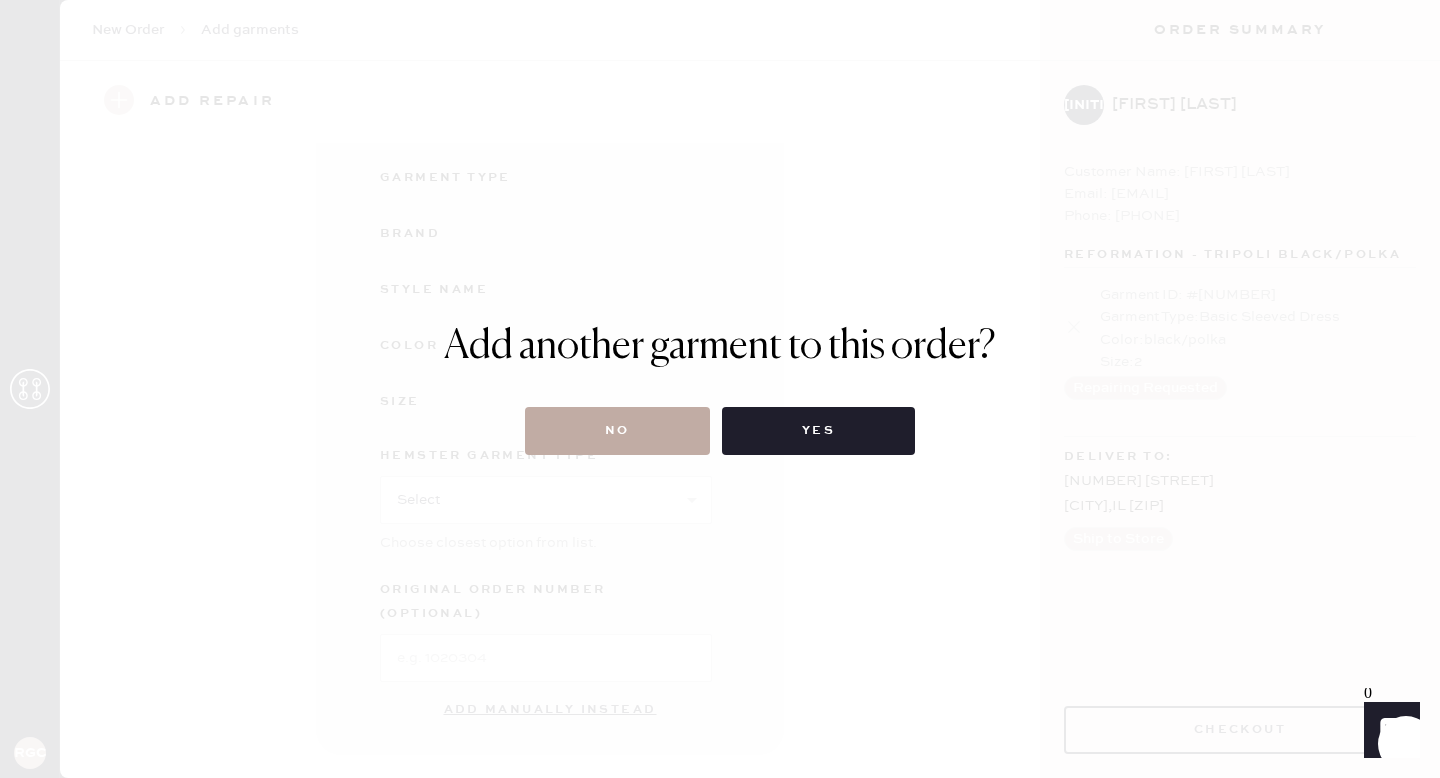 click on "No" at bounding box center [617, 431] 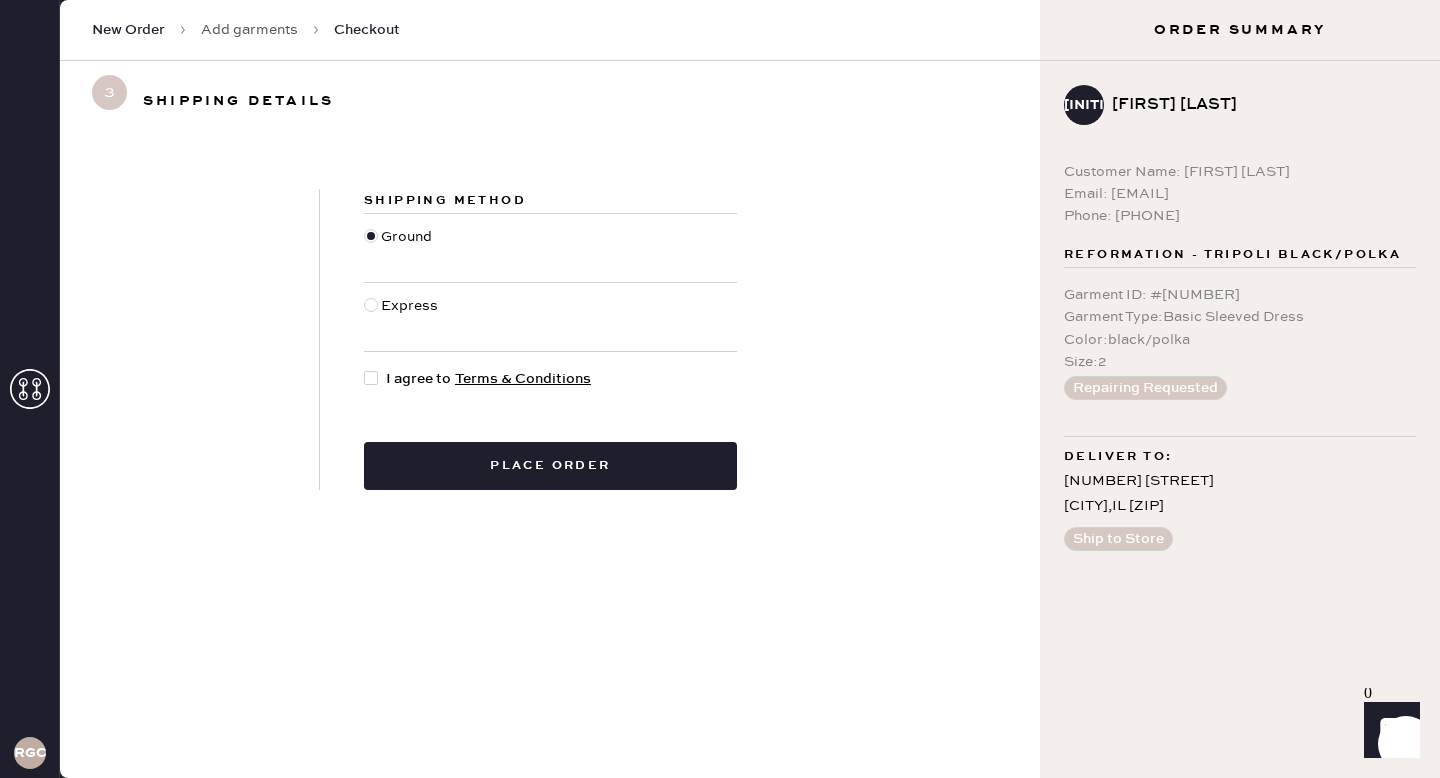 click at bounding box center (371, 305) 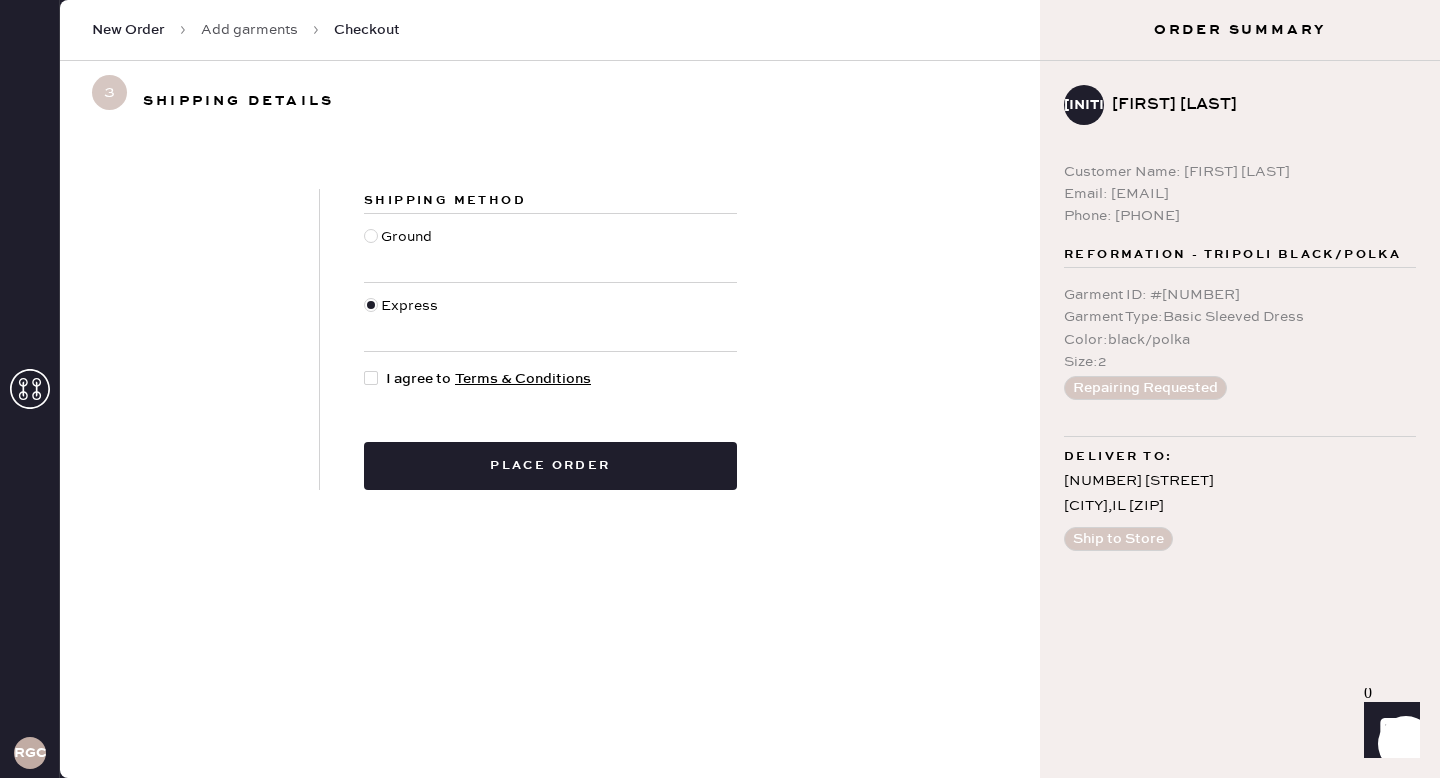 click at bounding box center [375, 379] 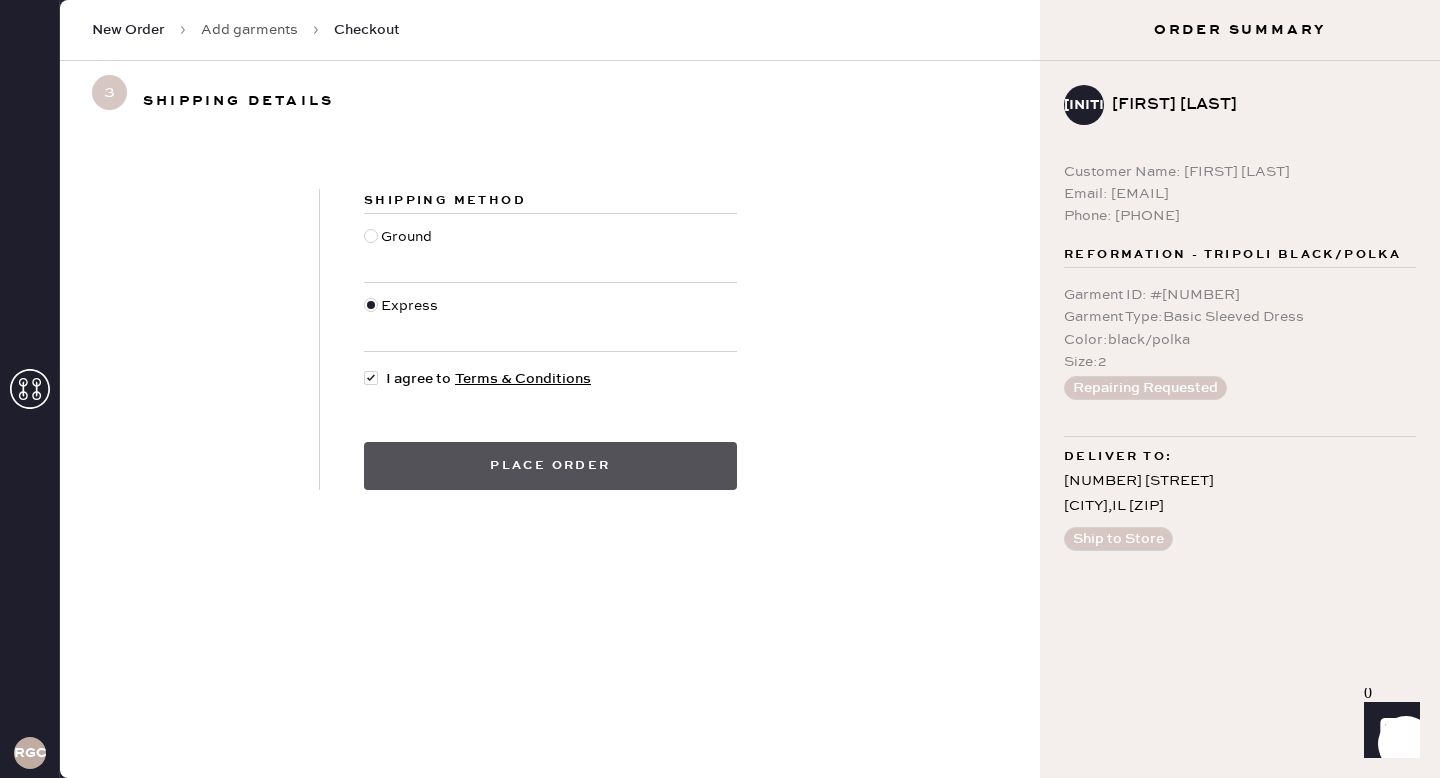 click on "Place order" at bounding box center [550, 466] 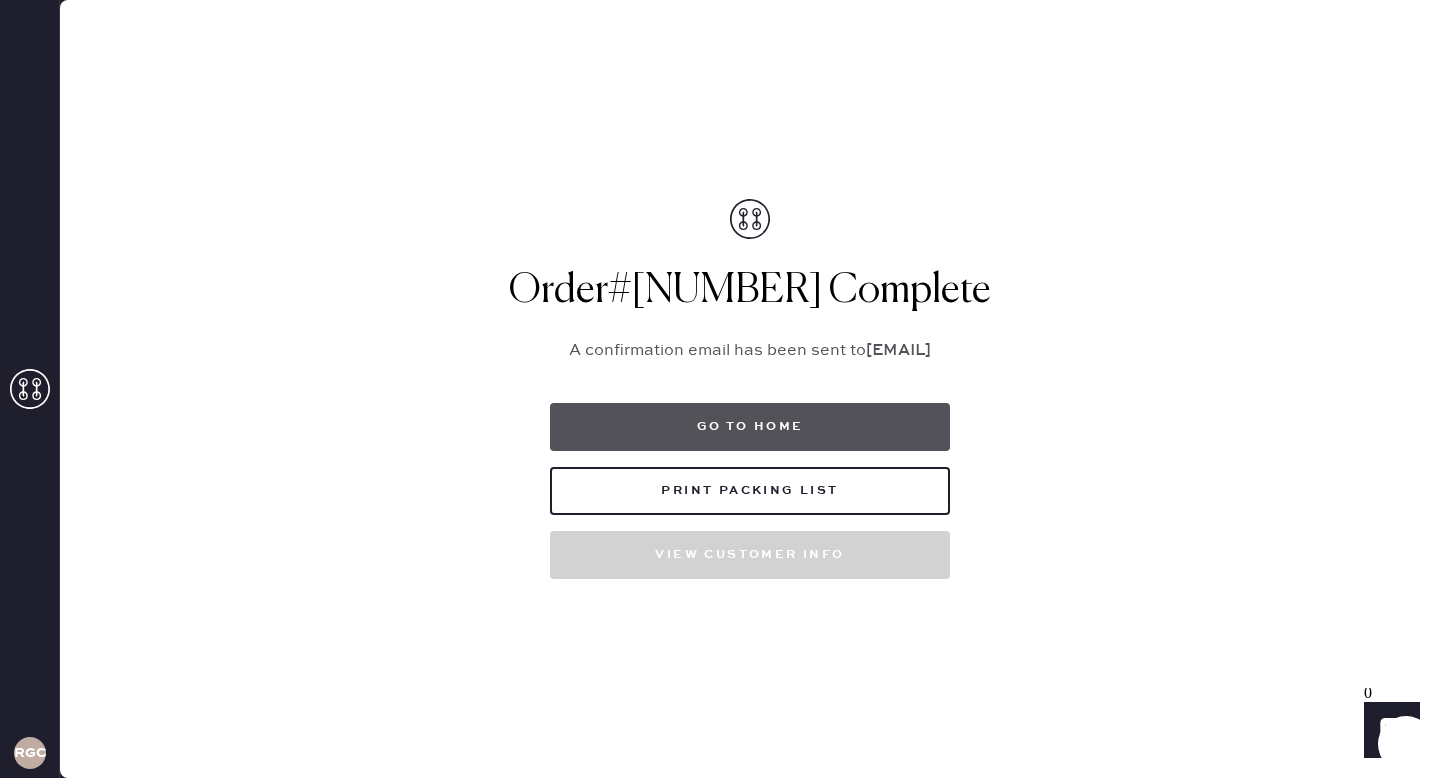 click on "Go to home" at bounding box center [750, 427] 